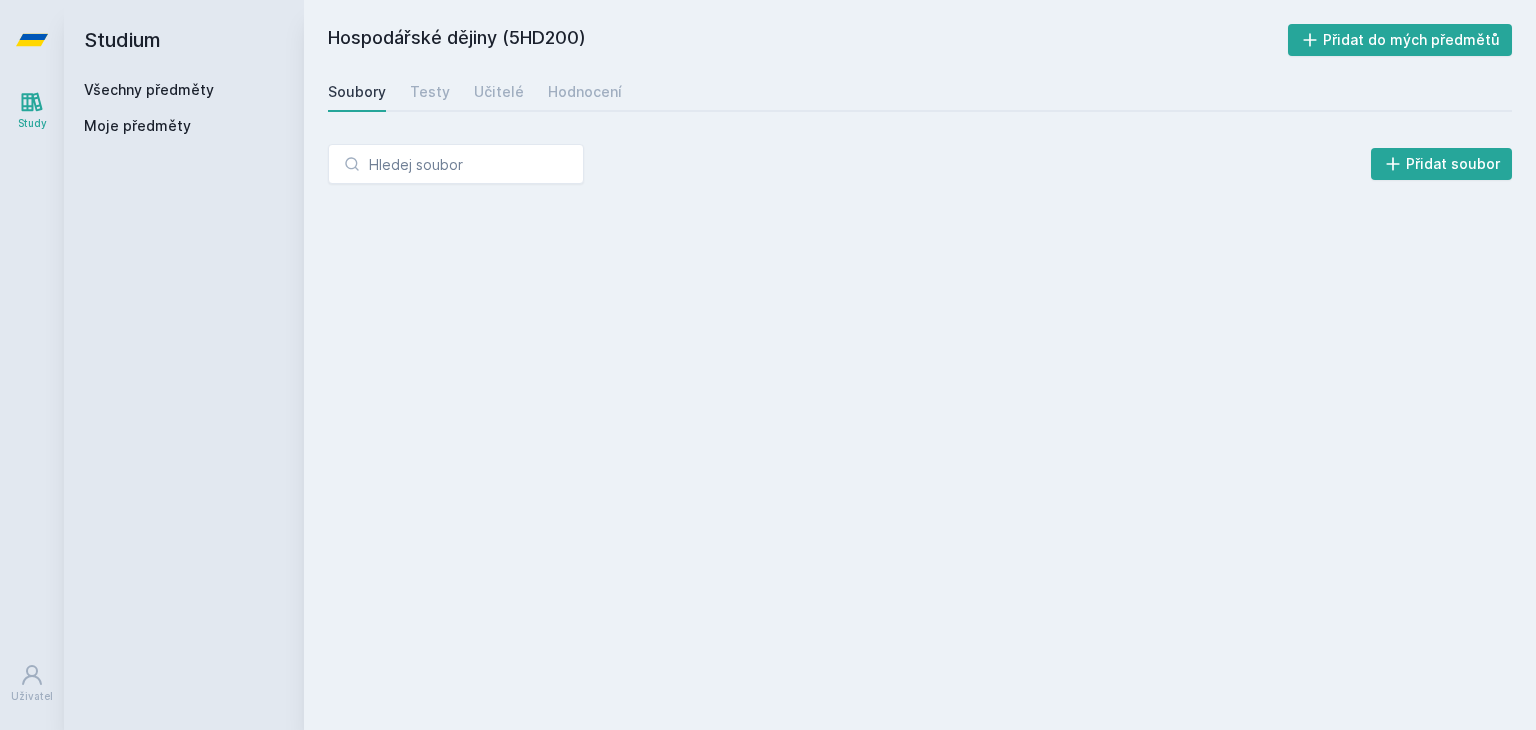 scroll, scrollTop: 0, scrollLeft: 0, axis: both 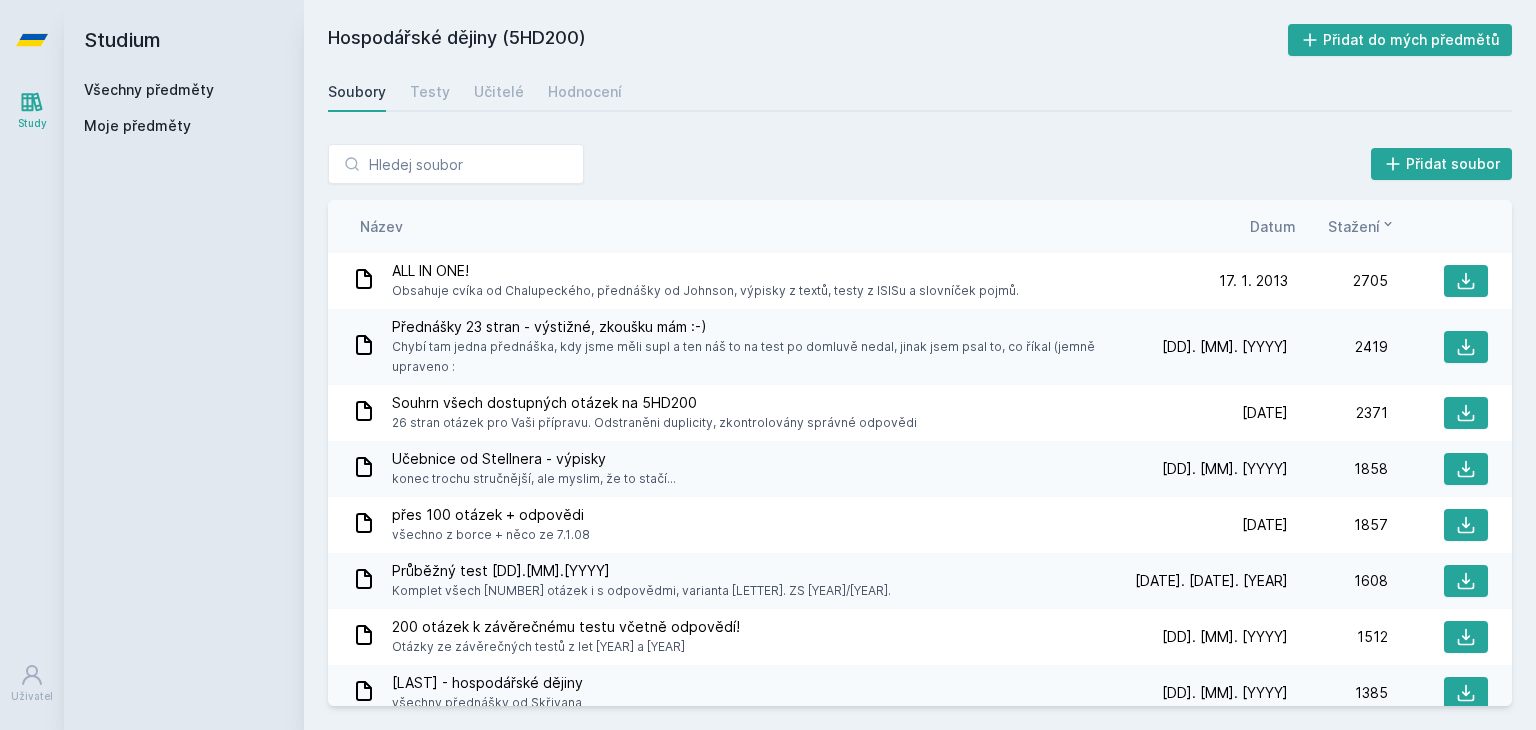 click on "Všechny předměty" at bounding box center (149, 89) 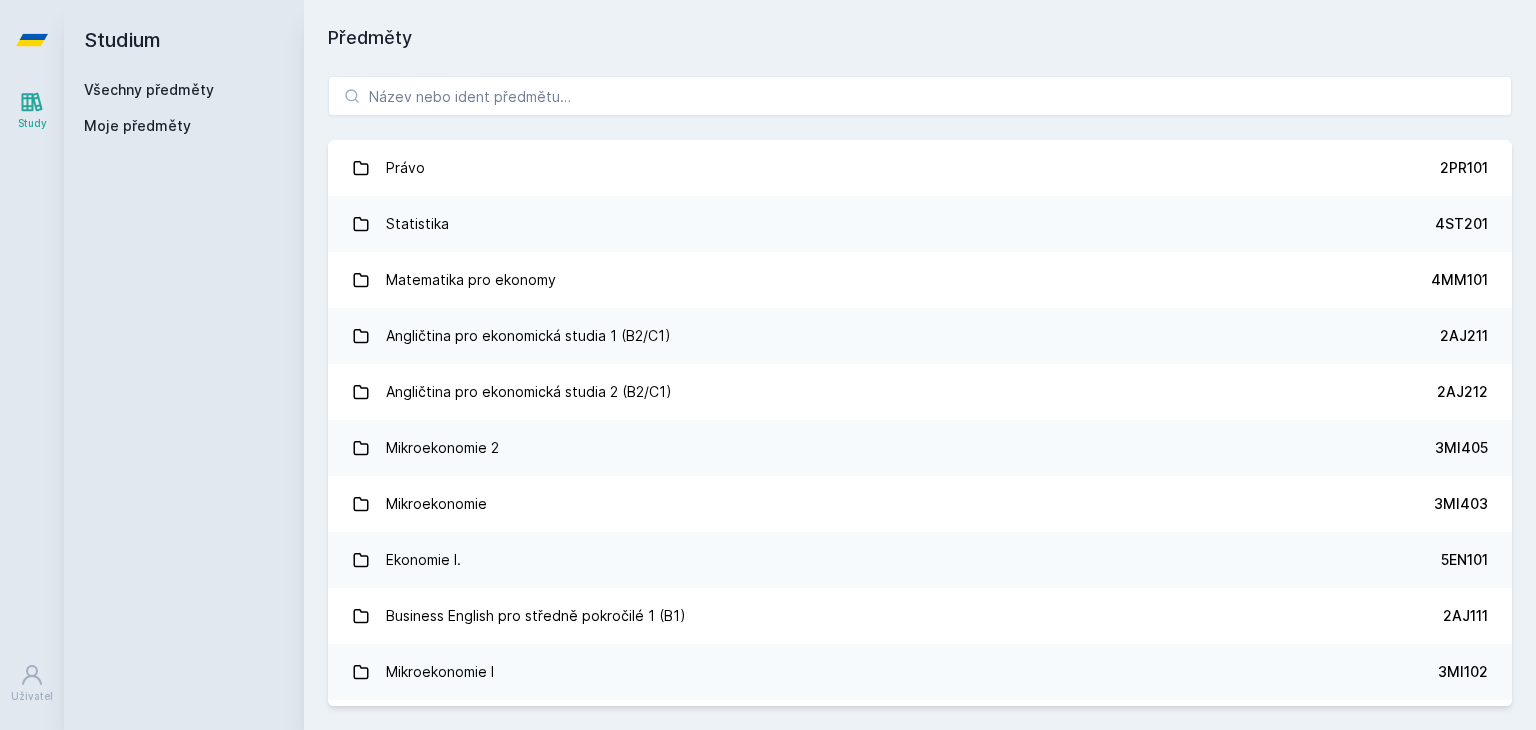 click on "Právo 2PR101 Statistika 4ST201 Matematika pro ekonomy 4MM101 Angličtina pro ekonomická studia 1 (B2/C1) 2AJ211 Angličtina pro ekonomická studia 2 (B2/C1) 2AJ212 Mikroekonomie 2 3MI405 Mikroekonomie 3MI403 Ekonomie I. 5EN101 Business English pro středně pokročilé 1 (B1) 2AJ111 Mikroekonomie I 3MI102 Hospodářské dějiny 5HD200 Mezinárodní ekonomie 2SE221 Manažerská informatika - efektivní komunikace a prezentace 22F200 Účetnictví I. 1FU201 Světová ekonomika 2SE202 Ekonomie II. 5EN411 Základy mikroekonomie 5EN102 Management 3MA101 Regionální trhy v globální perspektivě 2SE440 Informatika 4SA101 Mezinárodní management 2OP401 Databáze 4IT218 Matematika pro ekonomy (Matematika A) 55F100 Diplomový seminář 22F501 Retail Marketing 2OP302 Finanční teorie, politika a instituce 11F201 Informační a komunikační technologie 4IZ110 Posilování TVSPOS 3PO401" at bounding box center (920, 391) 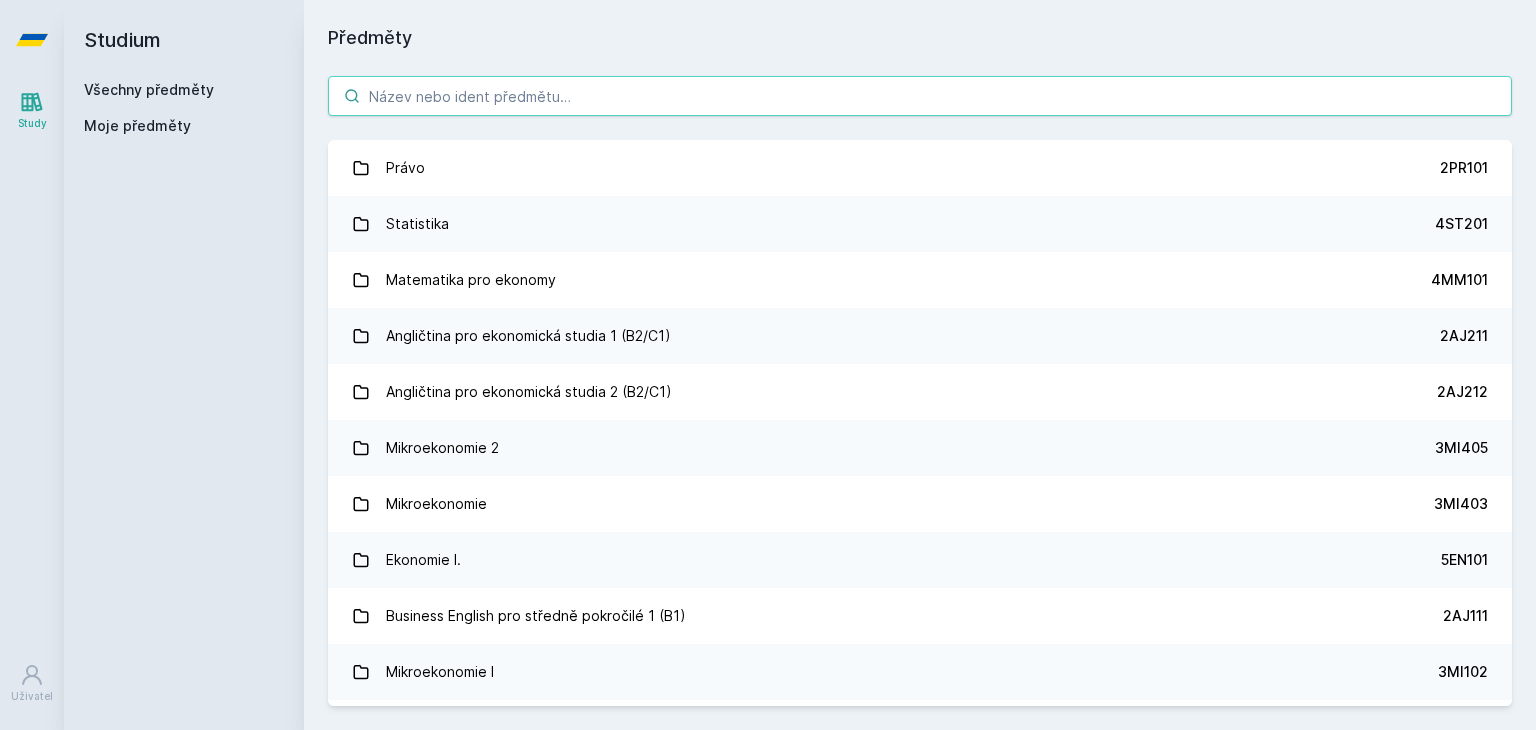 click at bounding box center (920, 96) 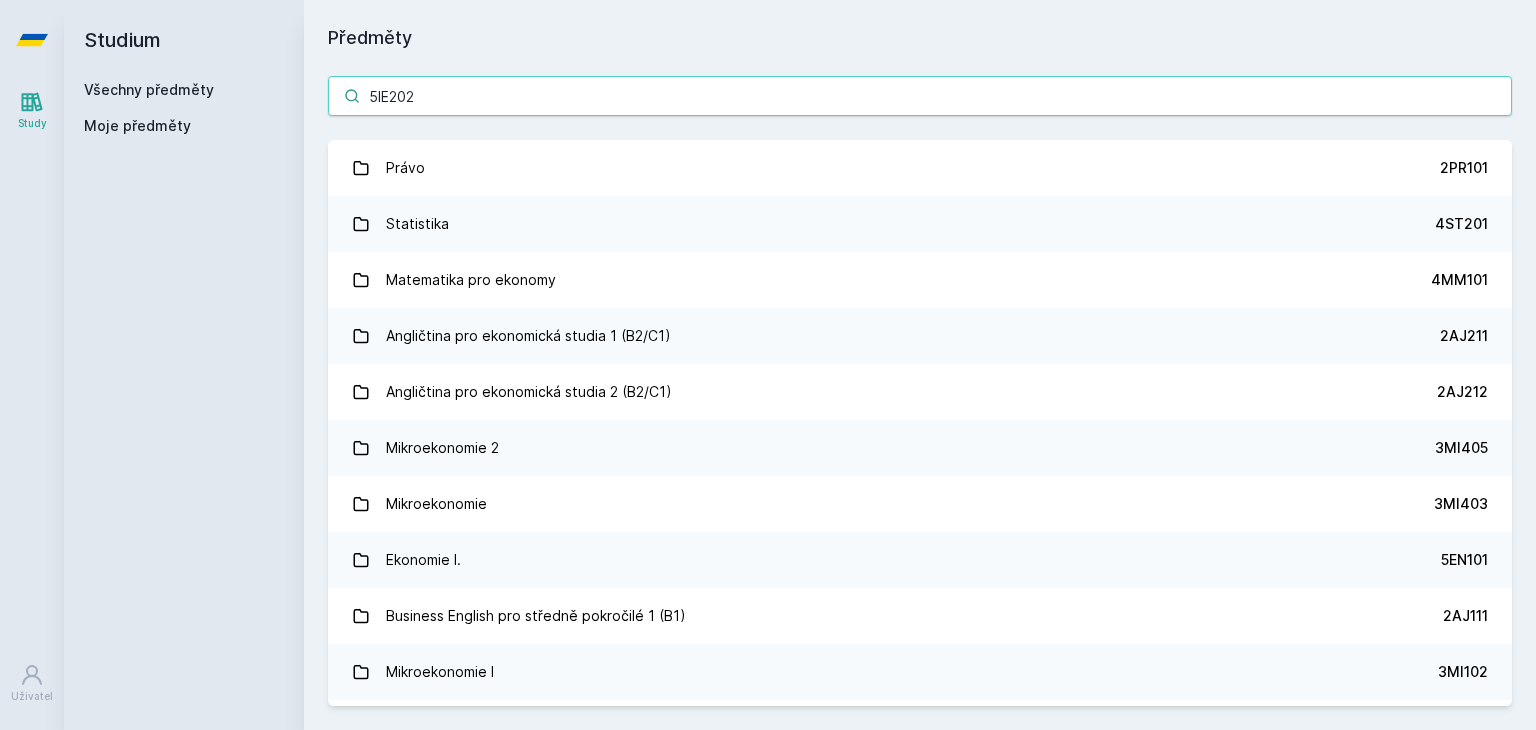 type on "5IE202" 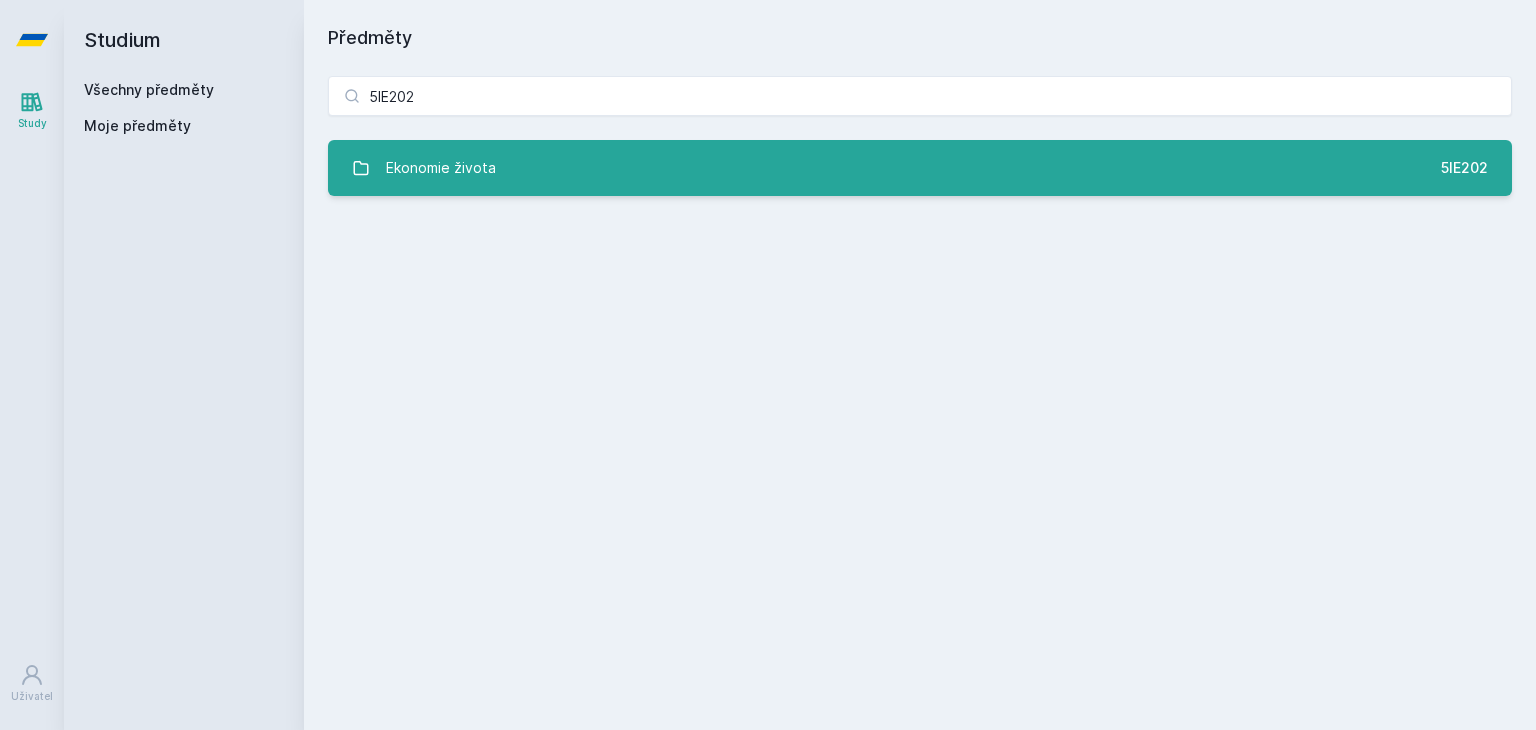 click on "Ekonomie života   5IE202" at bounding box center [920, 168] 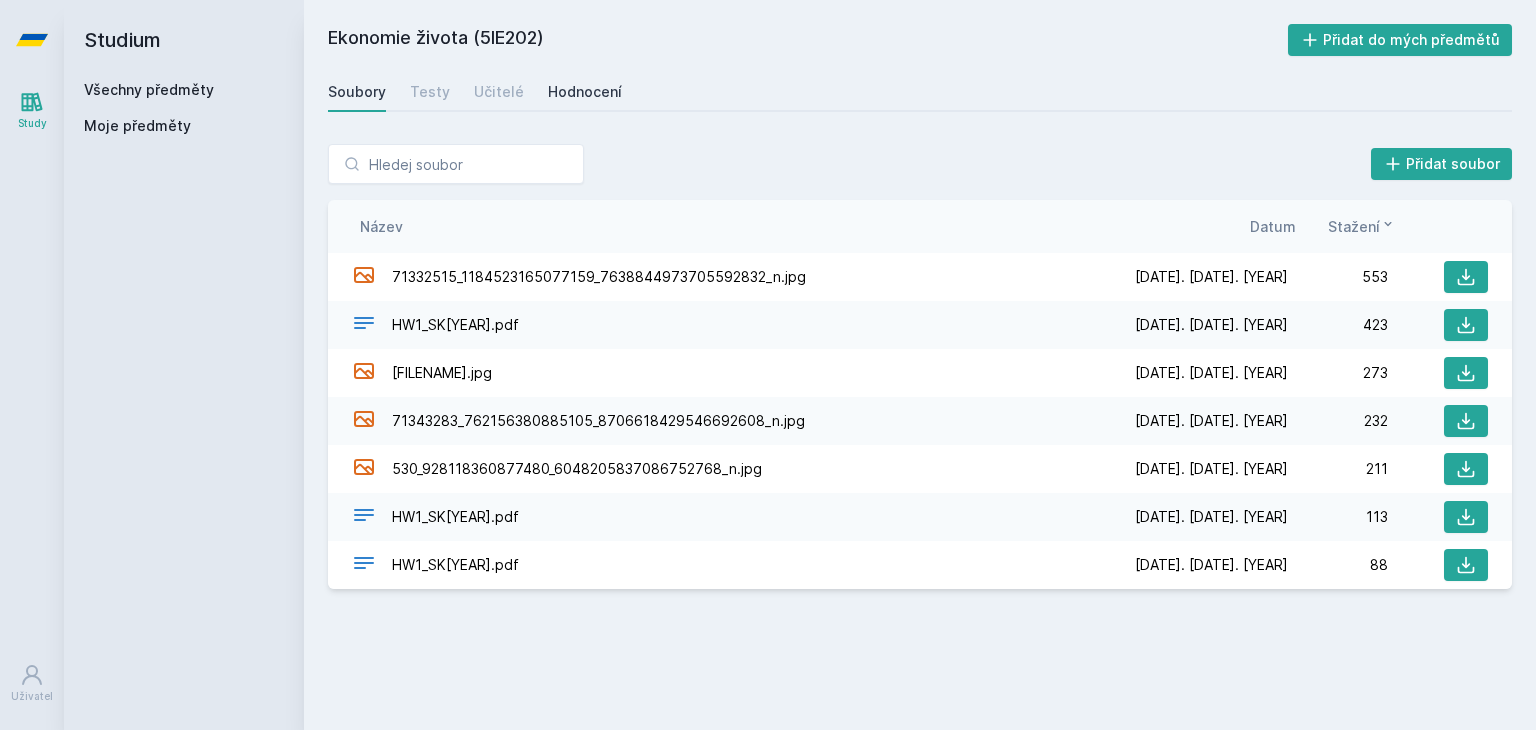 click on "Hodnocení" at bounding box center [585, 92] 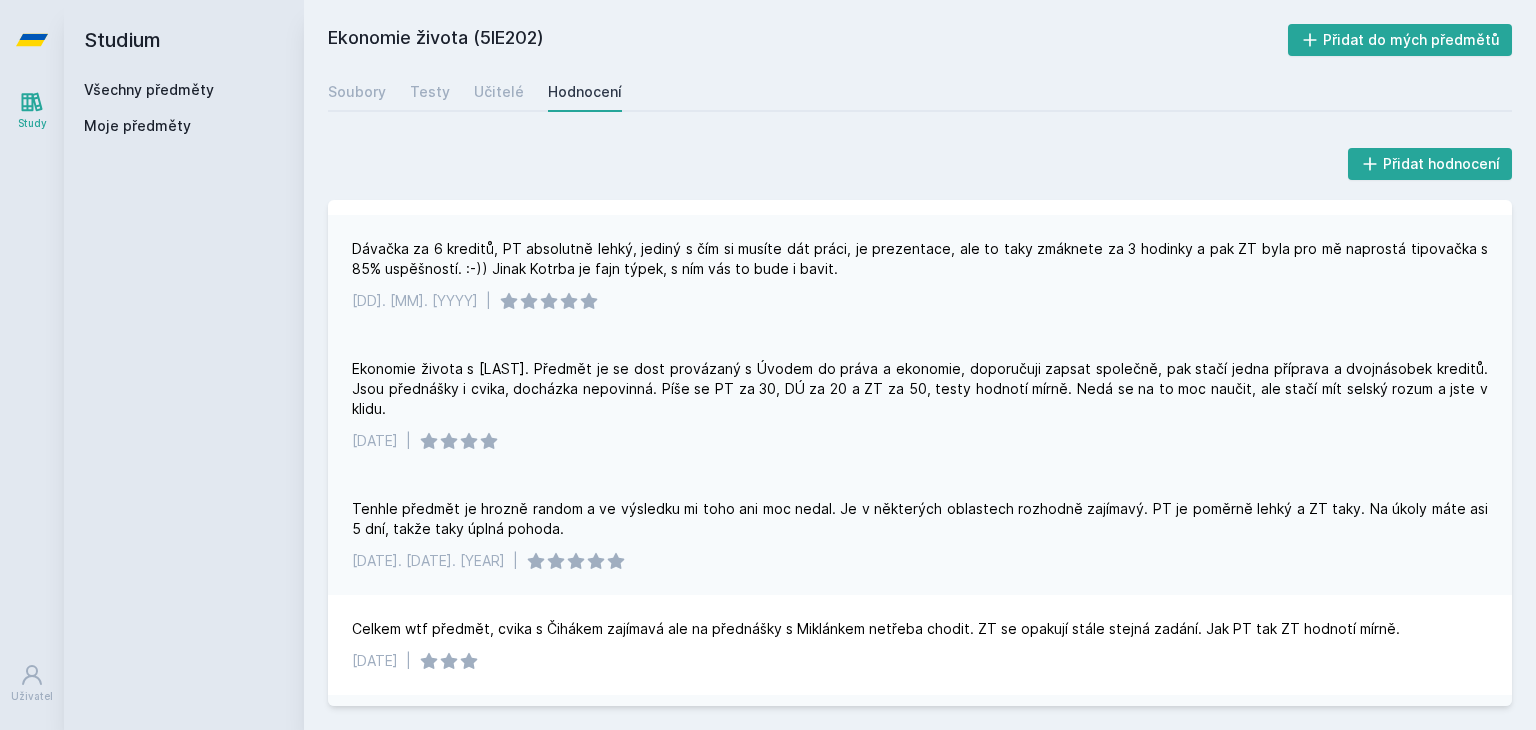 scroll, scrollTop: 0, scrollLeft: 0, axis: both 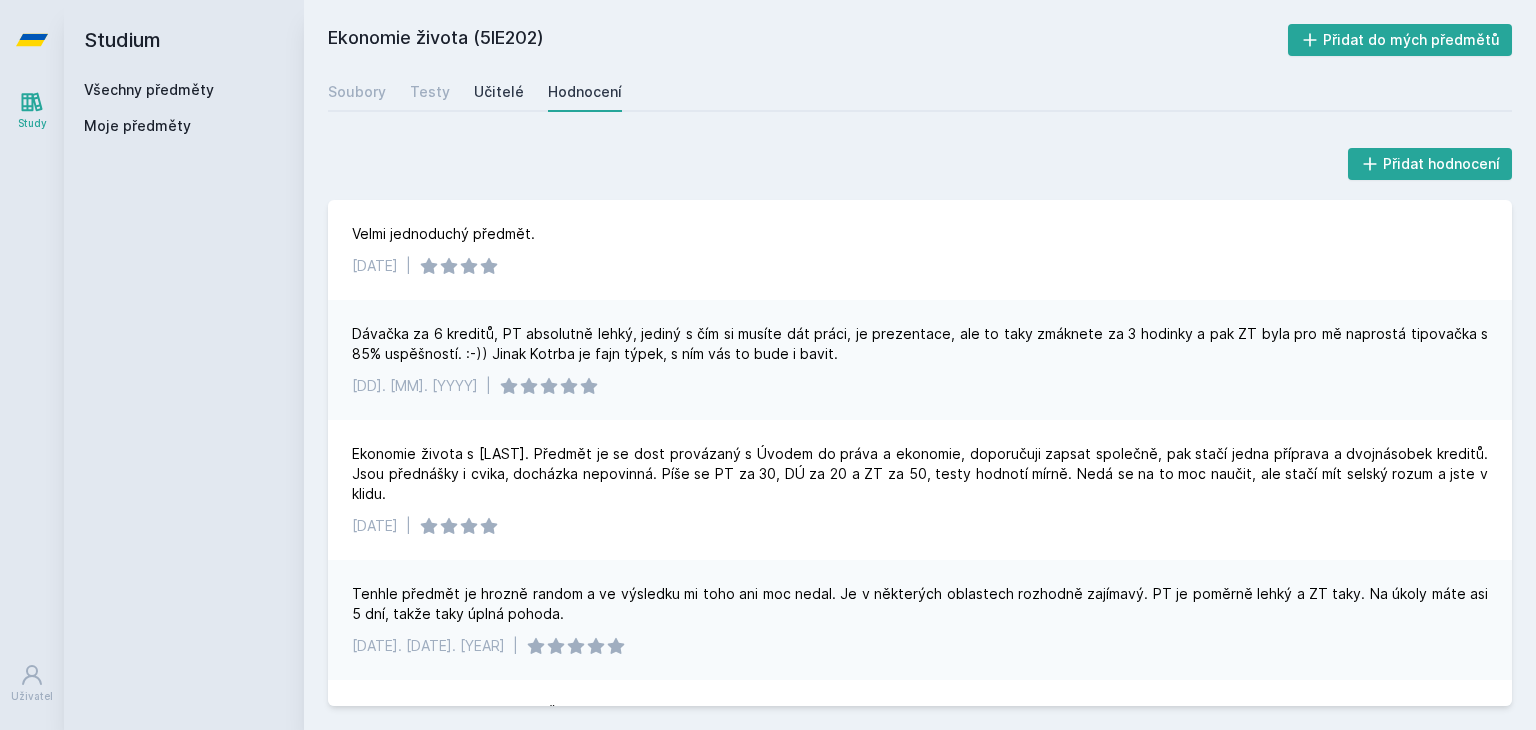click on "Učitelé" at bounding box center [499, 92] 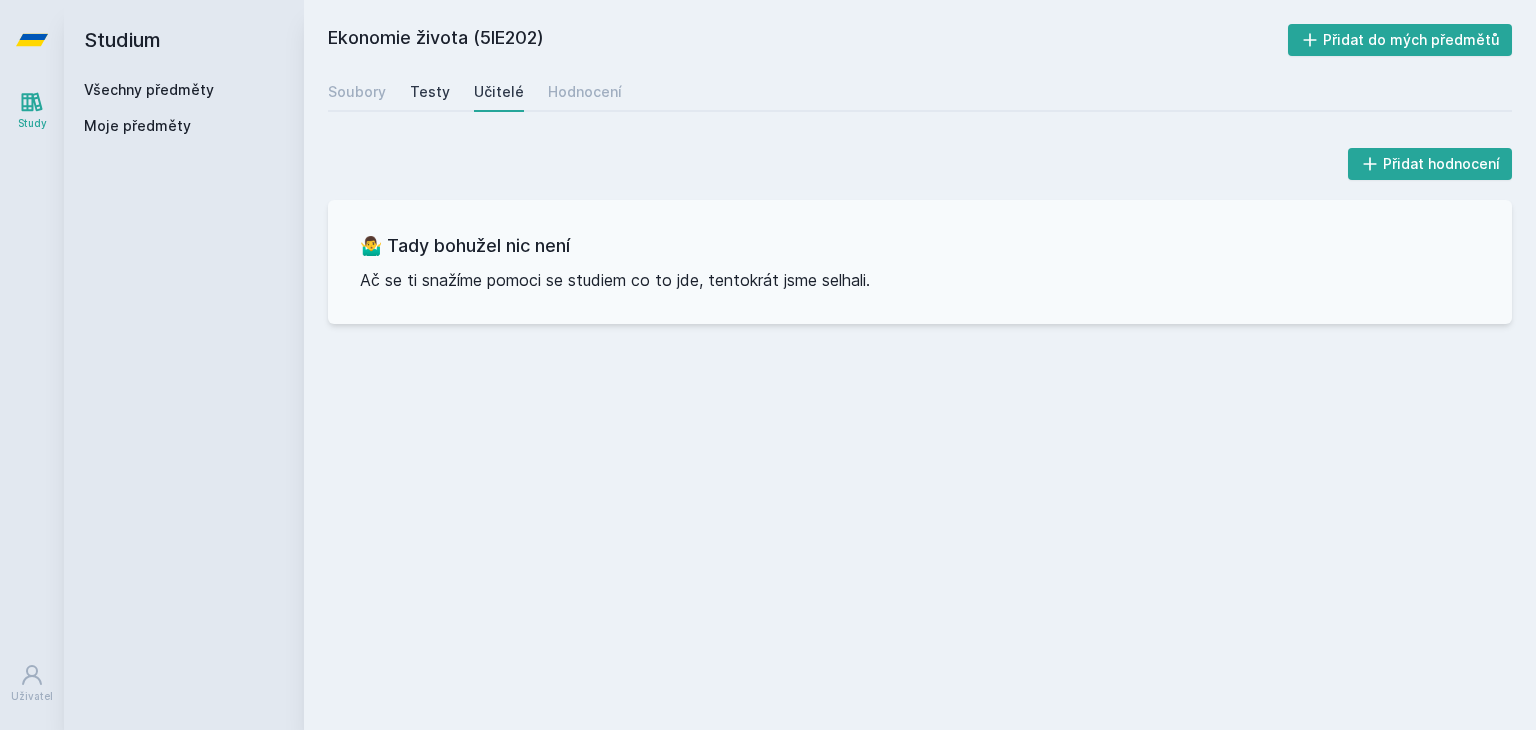 click on "Testy" at bounding box center (430, 92) 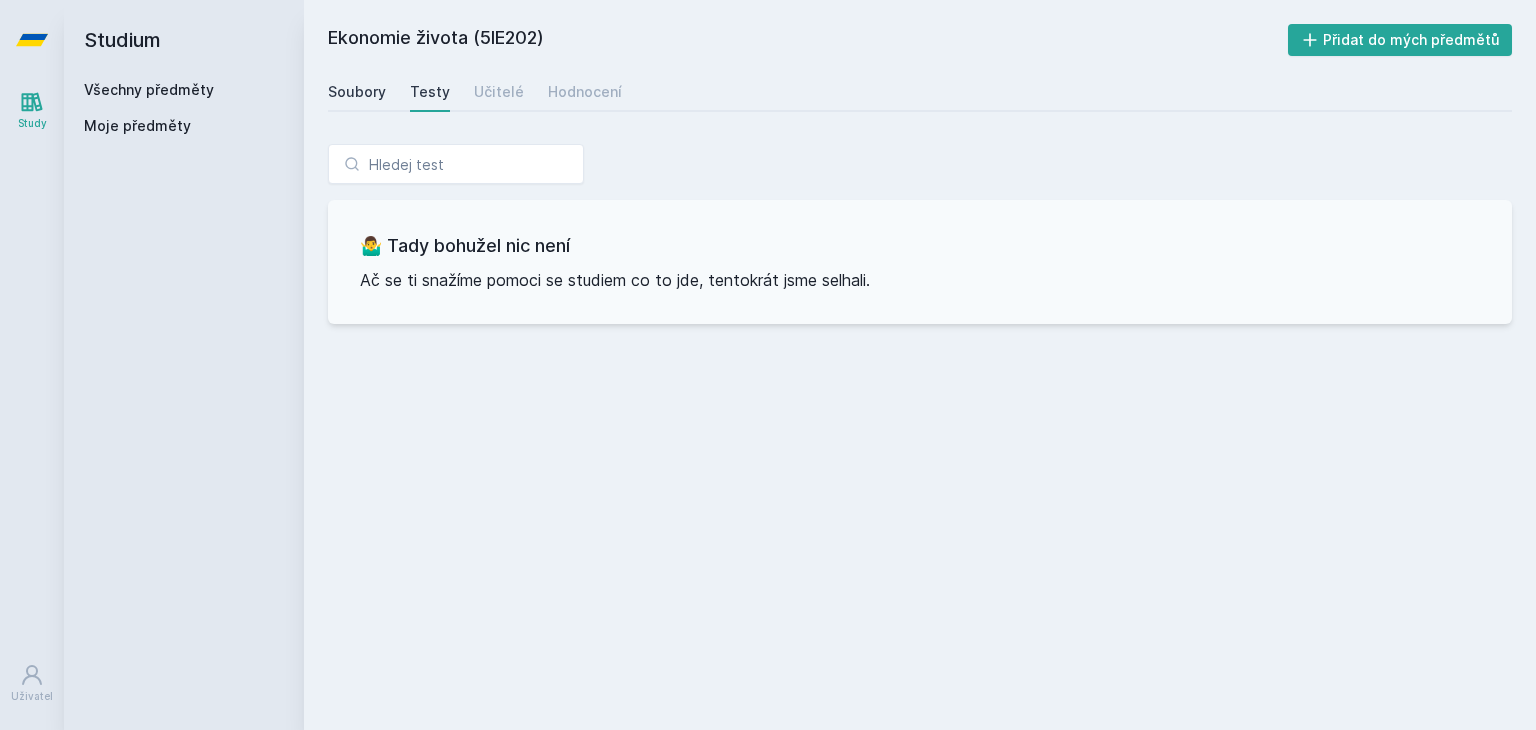 click on "Soubory" at bounding box center [357, 92] 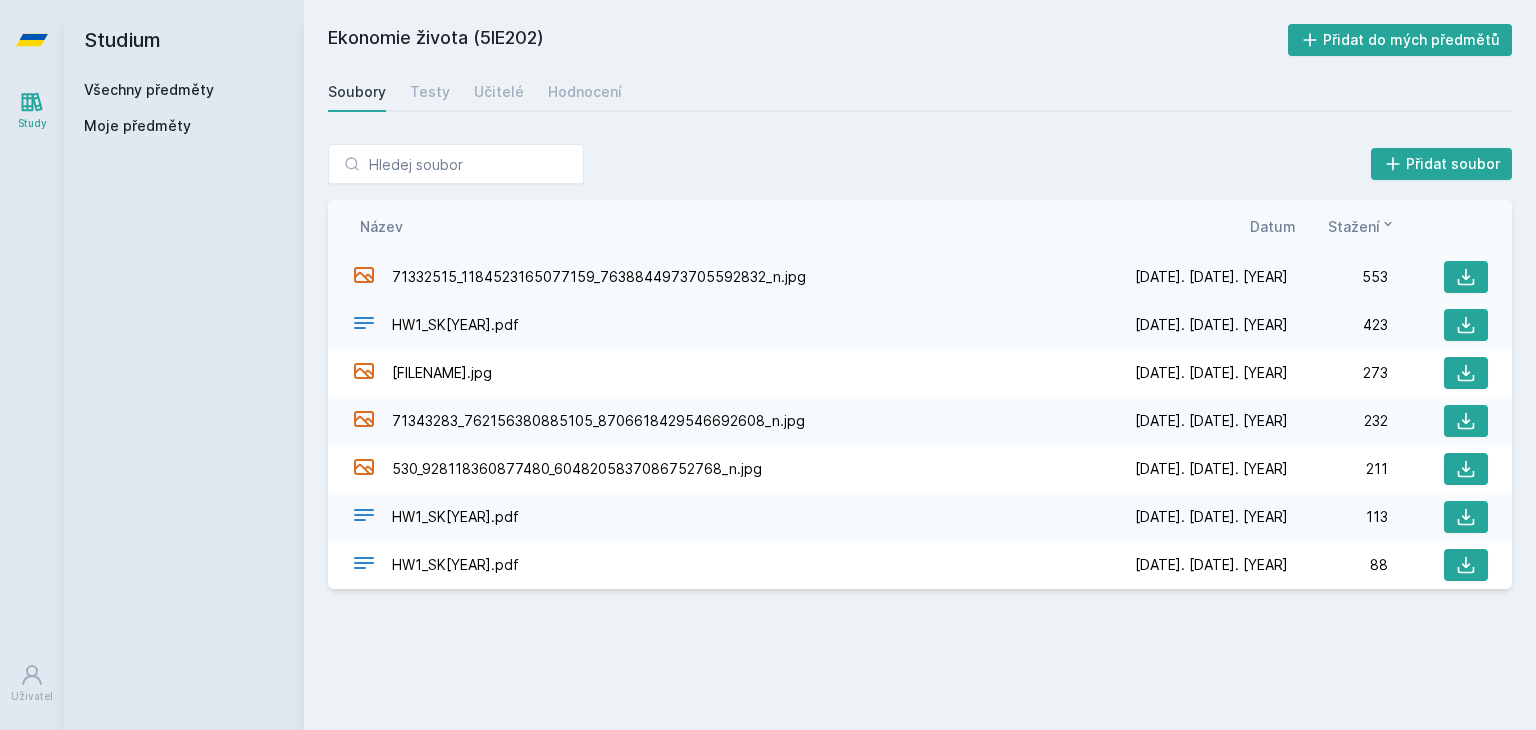 click on "71332515_1184523165077159_7638844973705592832_n.jpg" at bounding box center (599, 277) 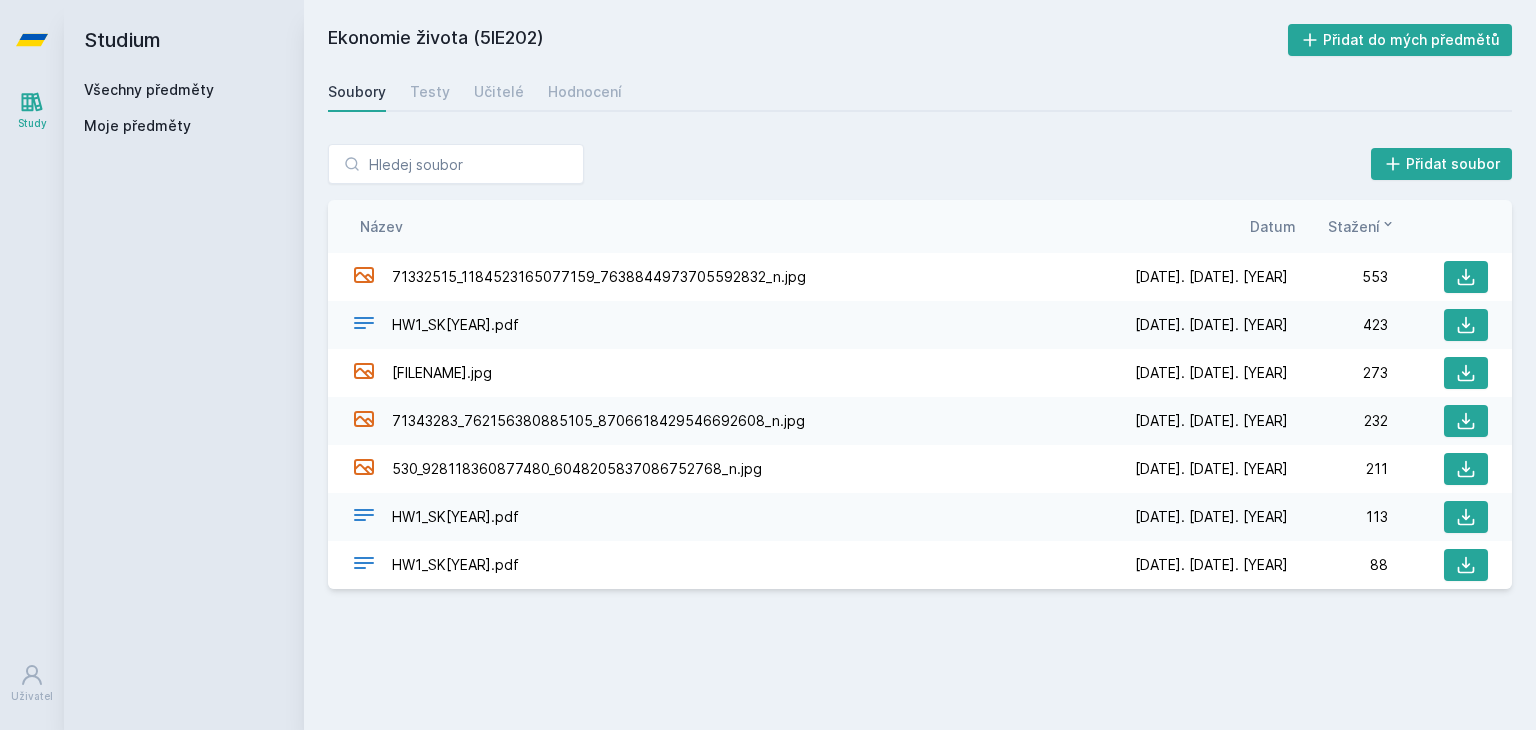 click on "Všechny předměty" at bounding box center (149, 89) 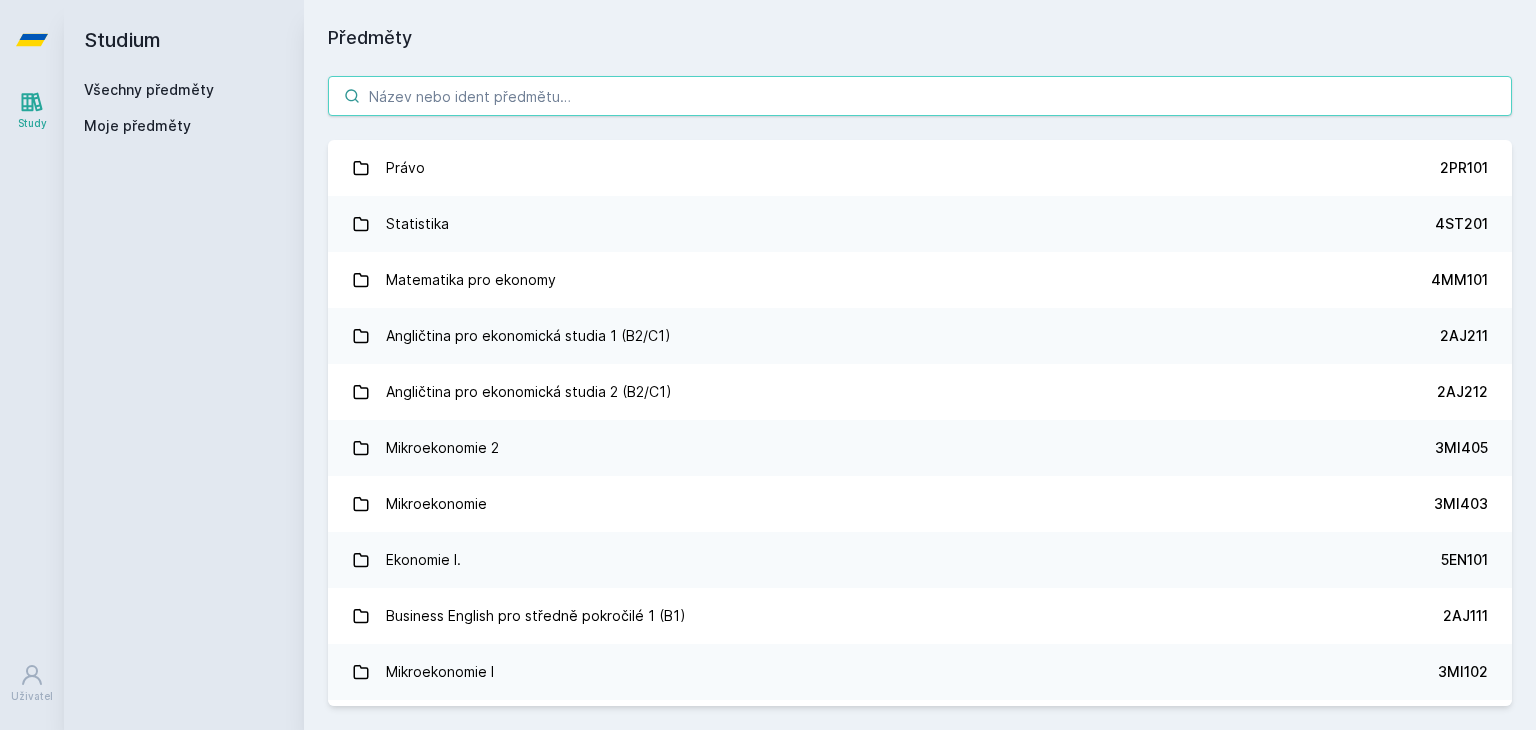 click at bounding box center [920, 96] 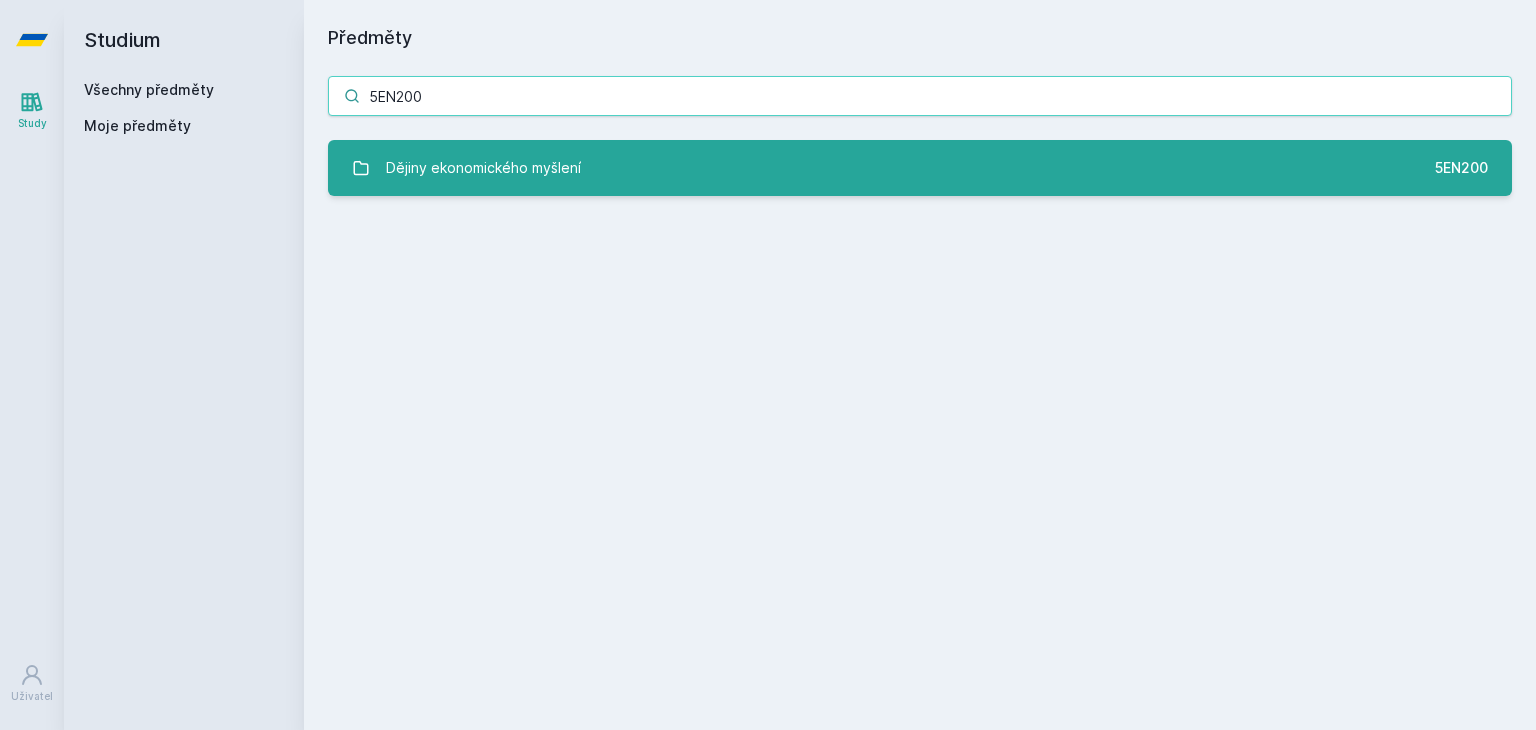 type on "5EN200" 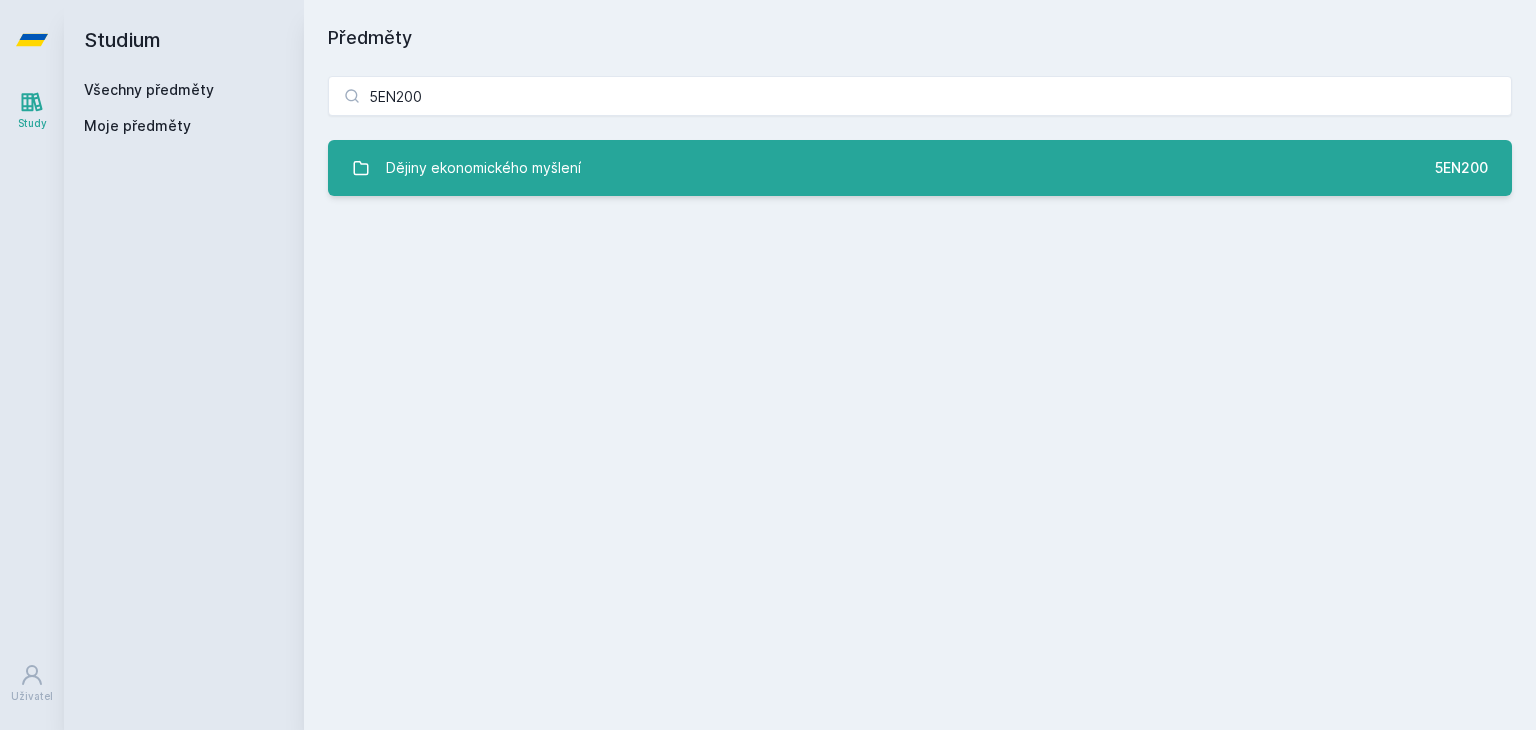 click on "Dějiny ekonomického myšlení" at bounding box center [483, 168] 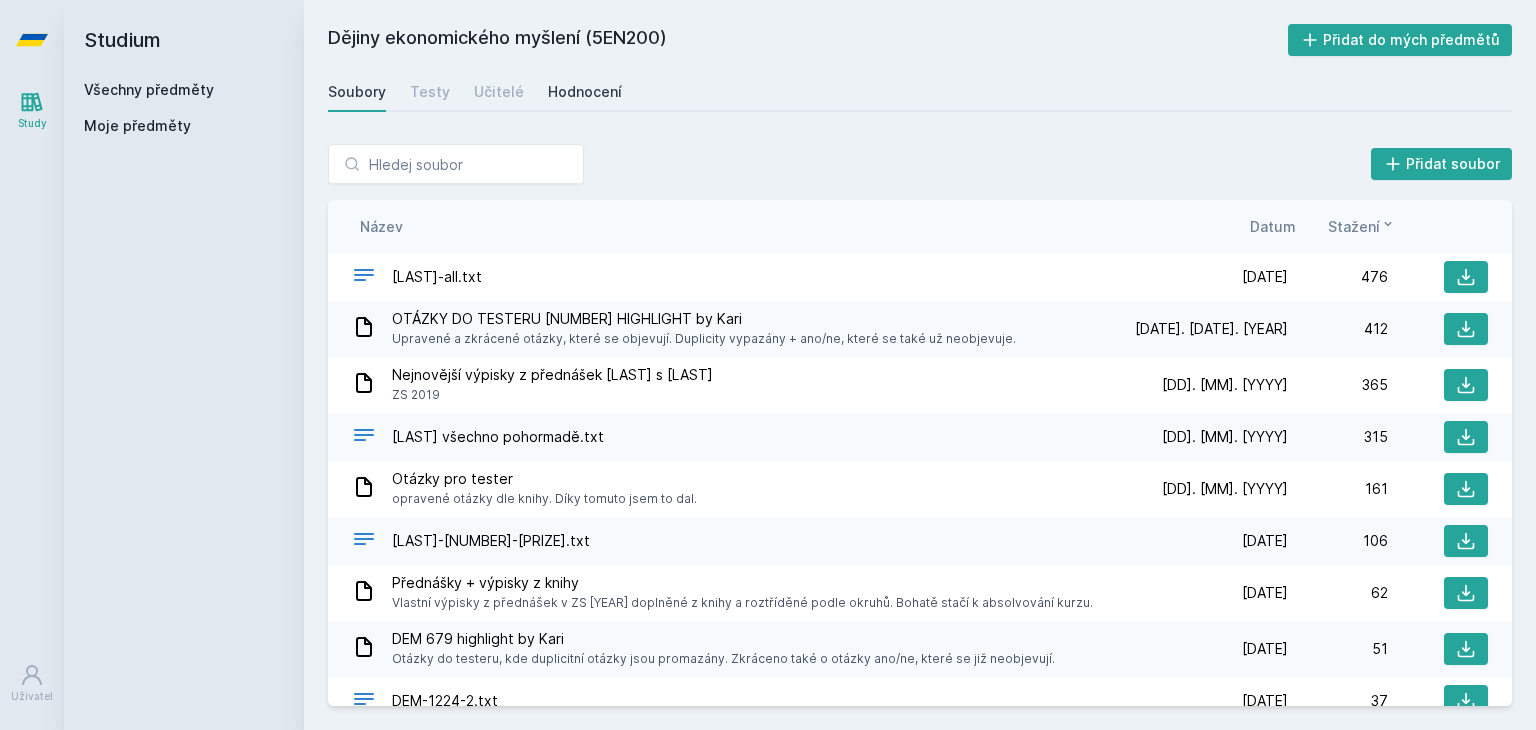 click on "Hodnocení" at bounding box center [585, 92] 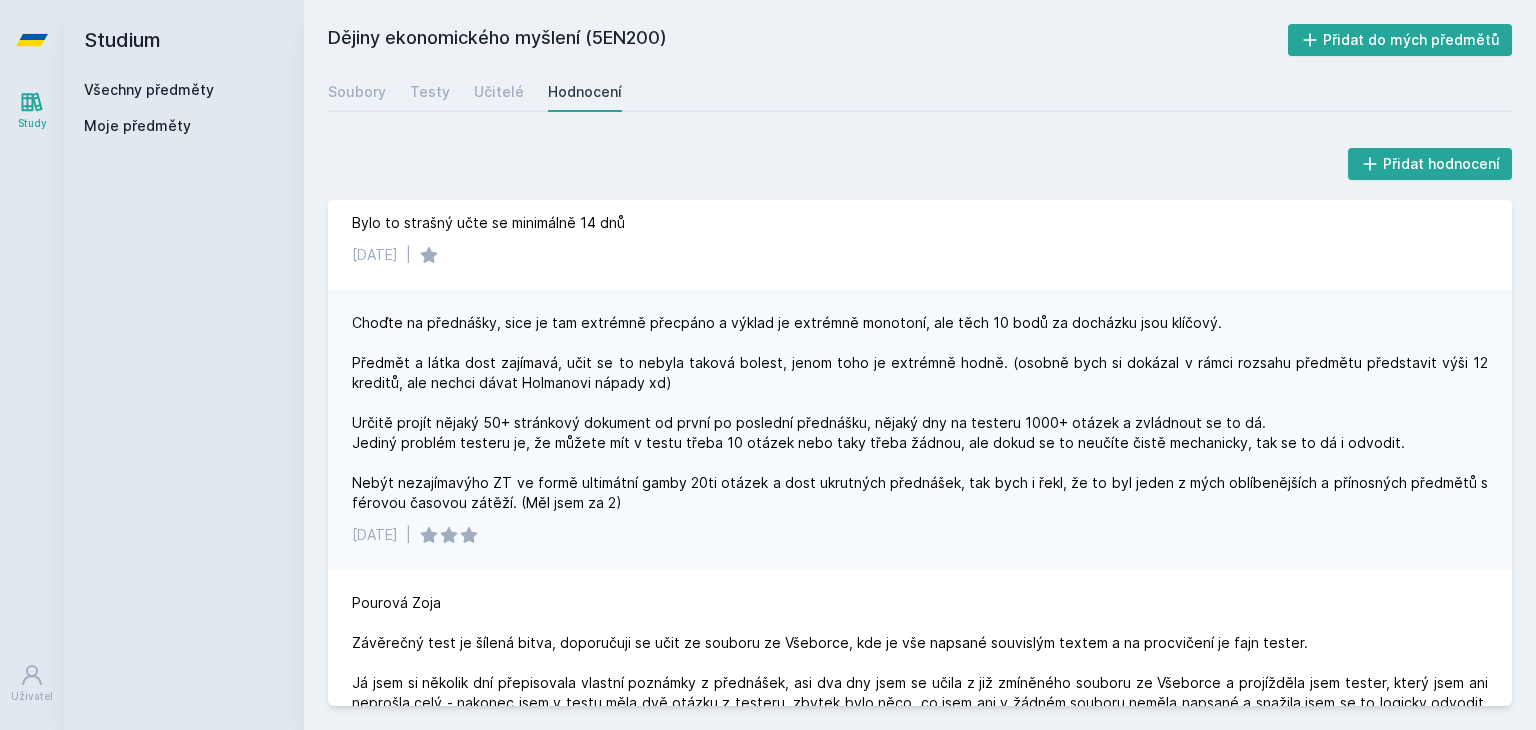 scroll, scrollTop: 300, scrollLeft: 0, axis: vertical 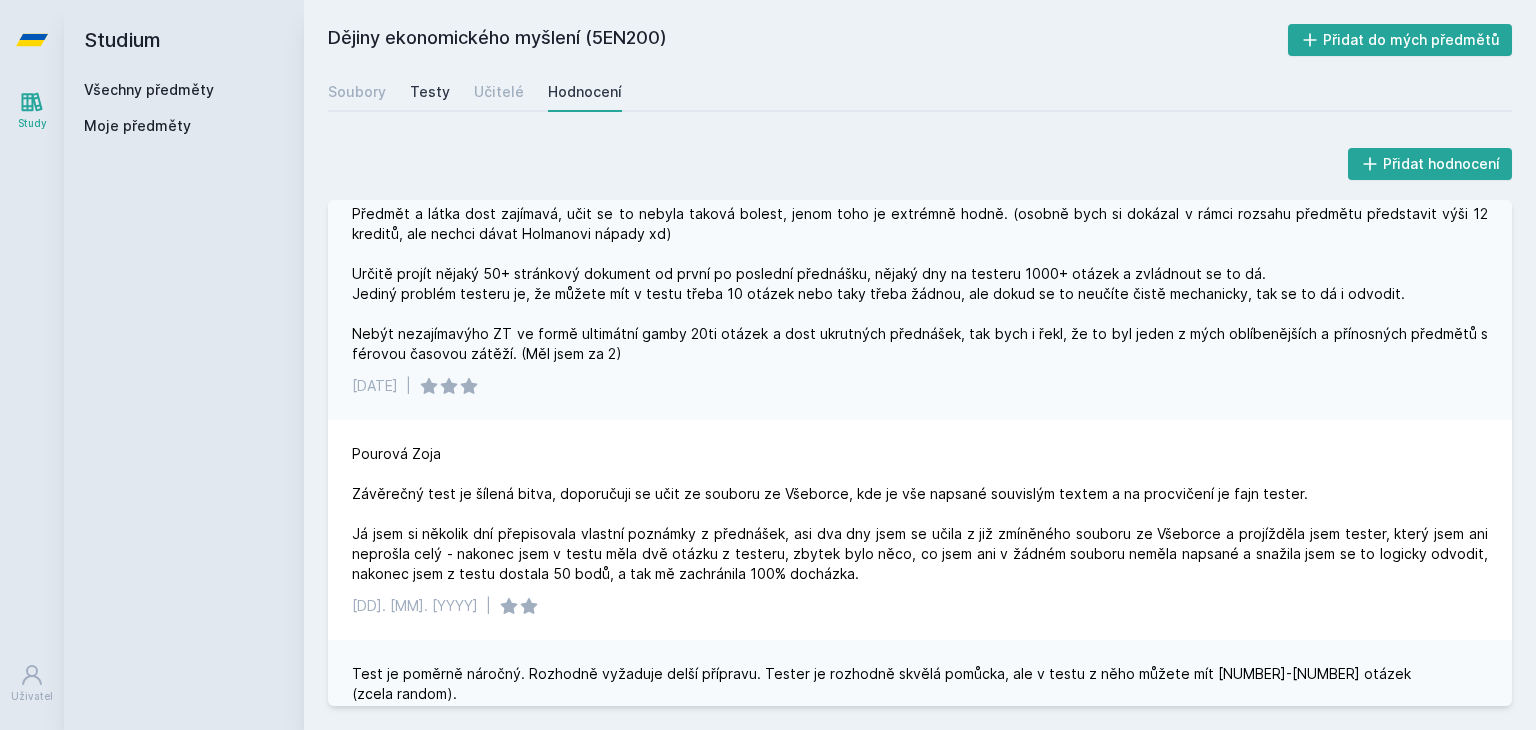 click on "Testy" at bounding box center (430, 92) 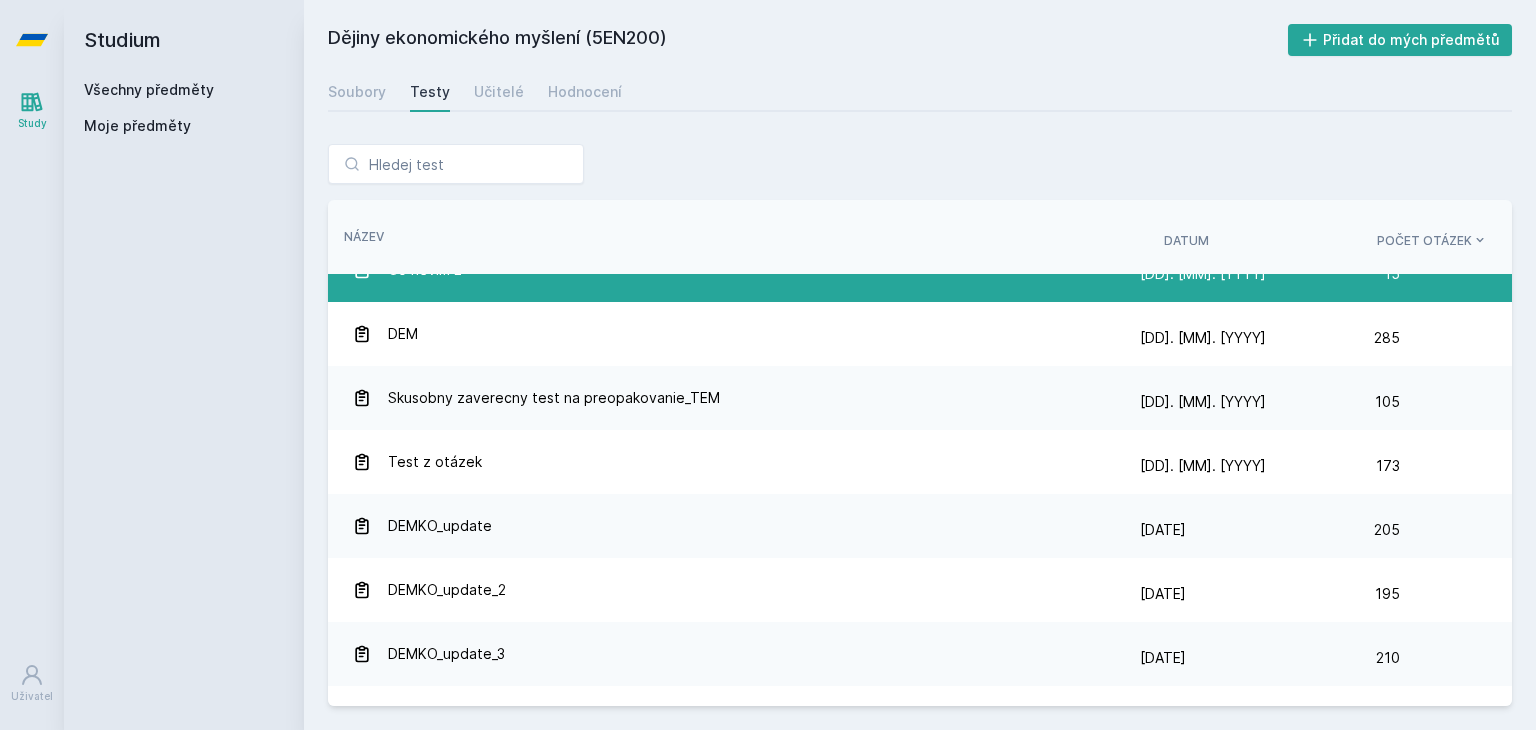 scroll, scrollTop: 0, scrollLeft: 0, axis: both 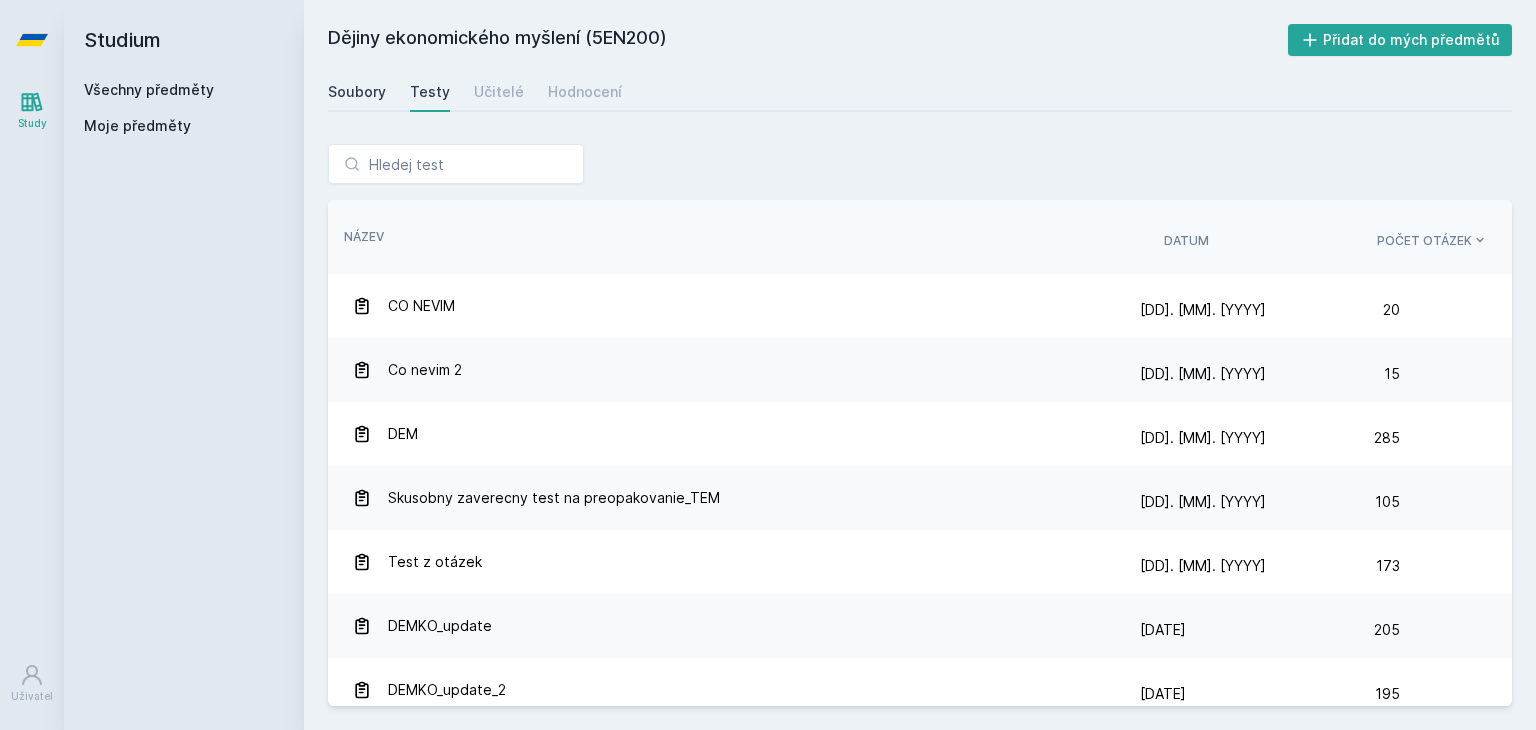 click on "Soubory" at bounding box center (357, 92) 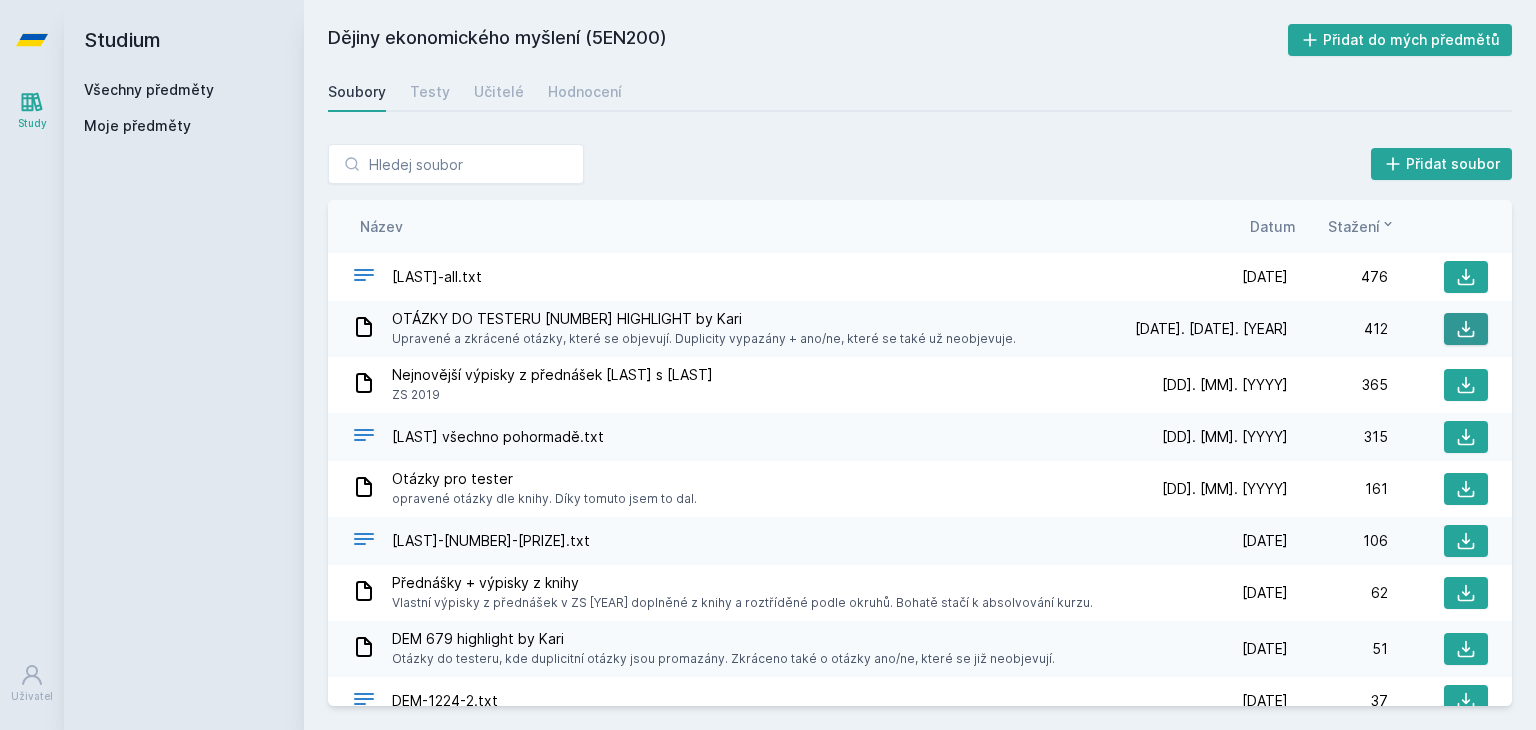 click 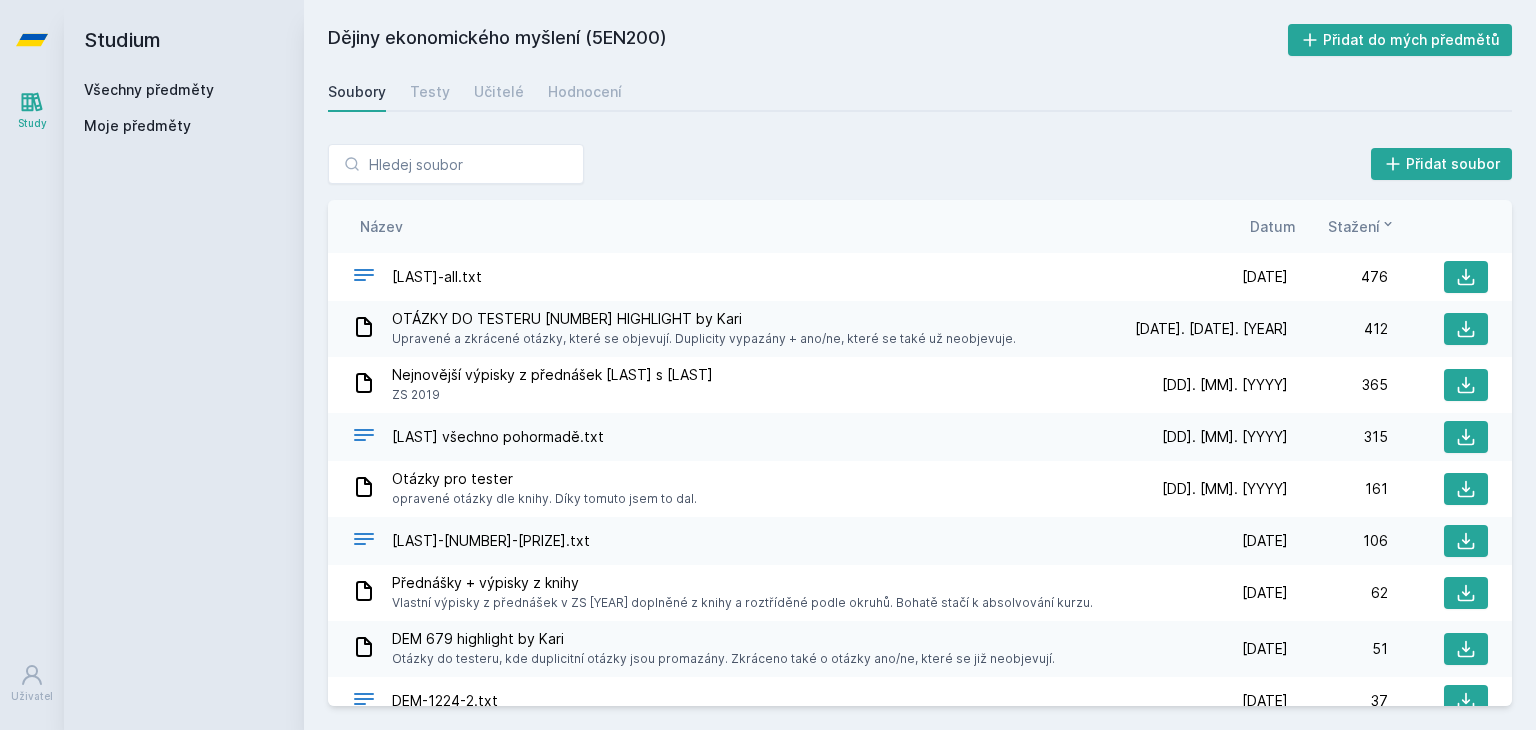 click on "Všechny předměty" at bounding box center [149, 89] 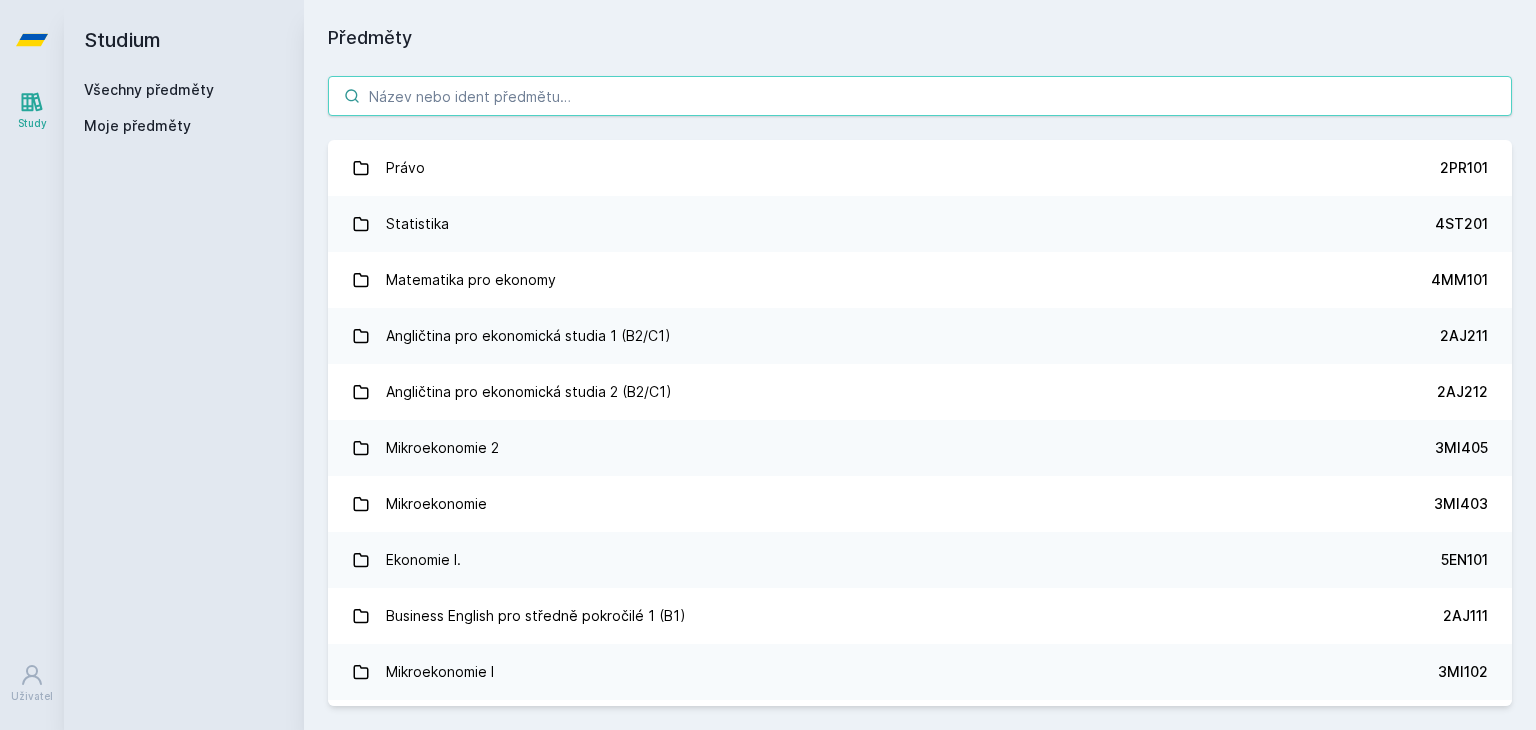 click at bounding box center [920, 96] 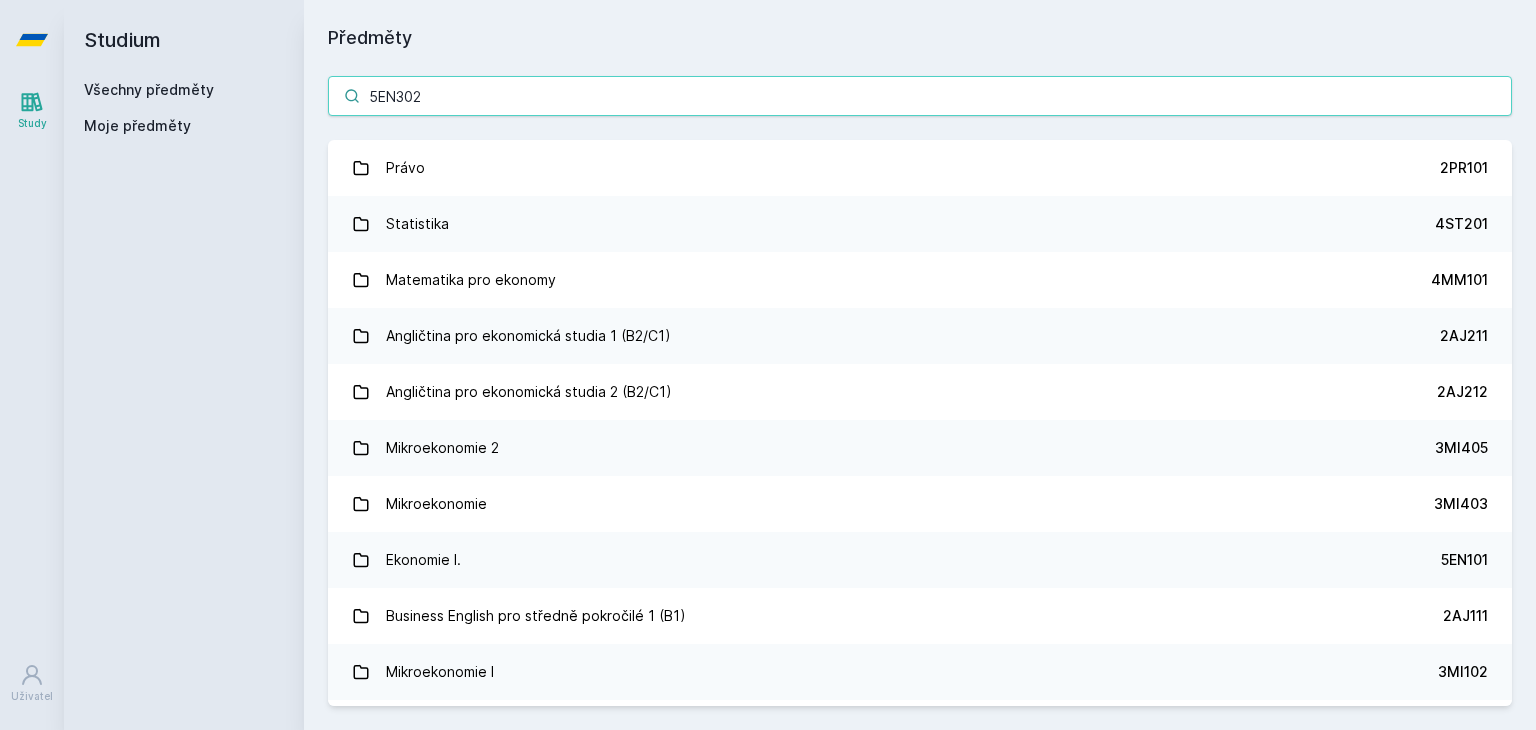 type on "5EN302" 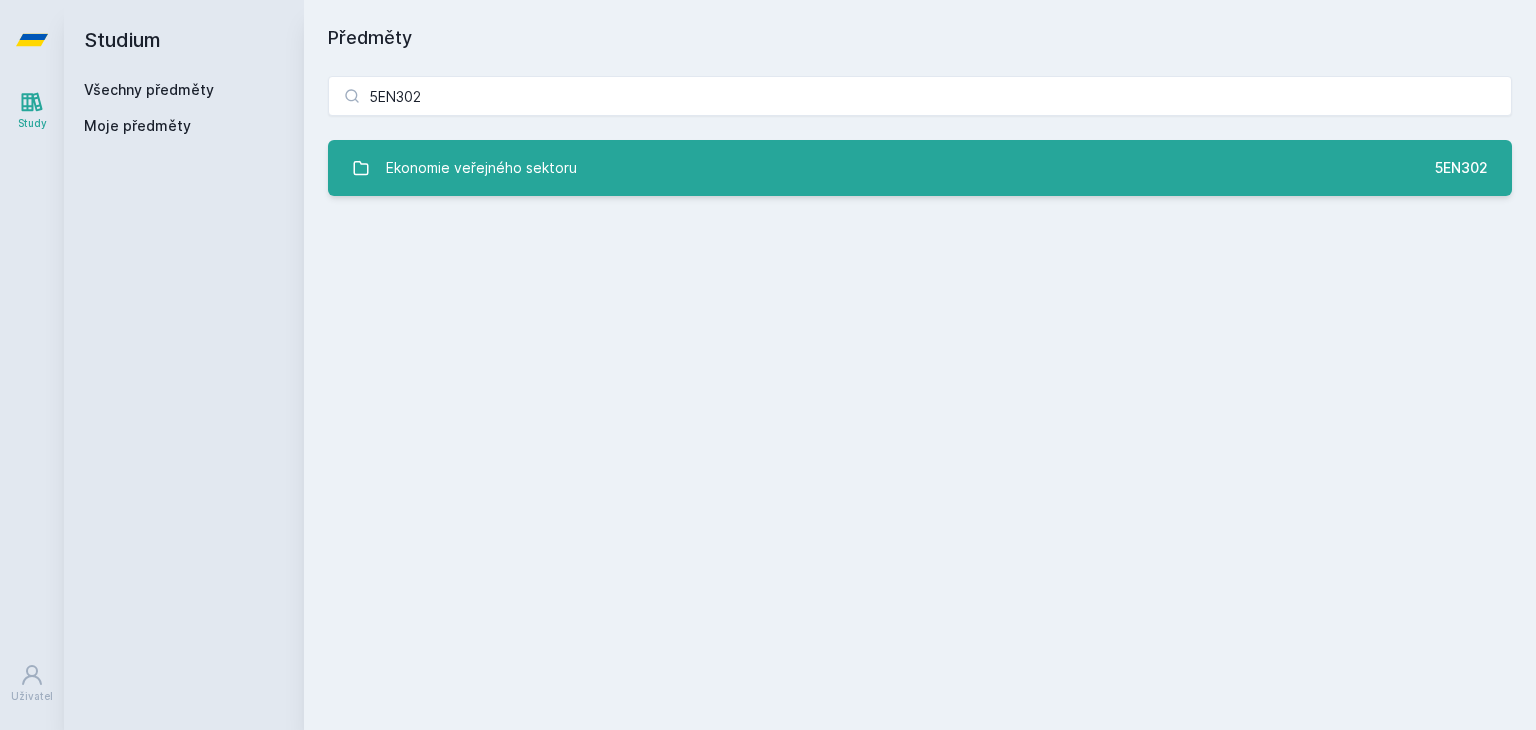 click on "Ekonomie veřejného sektoru   5EN302" at bounding box center [920, 168] 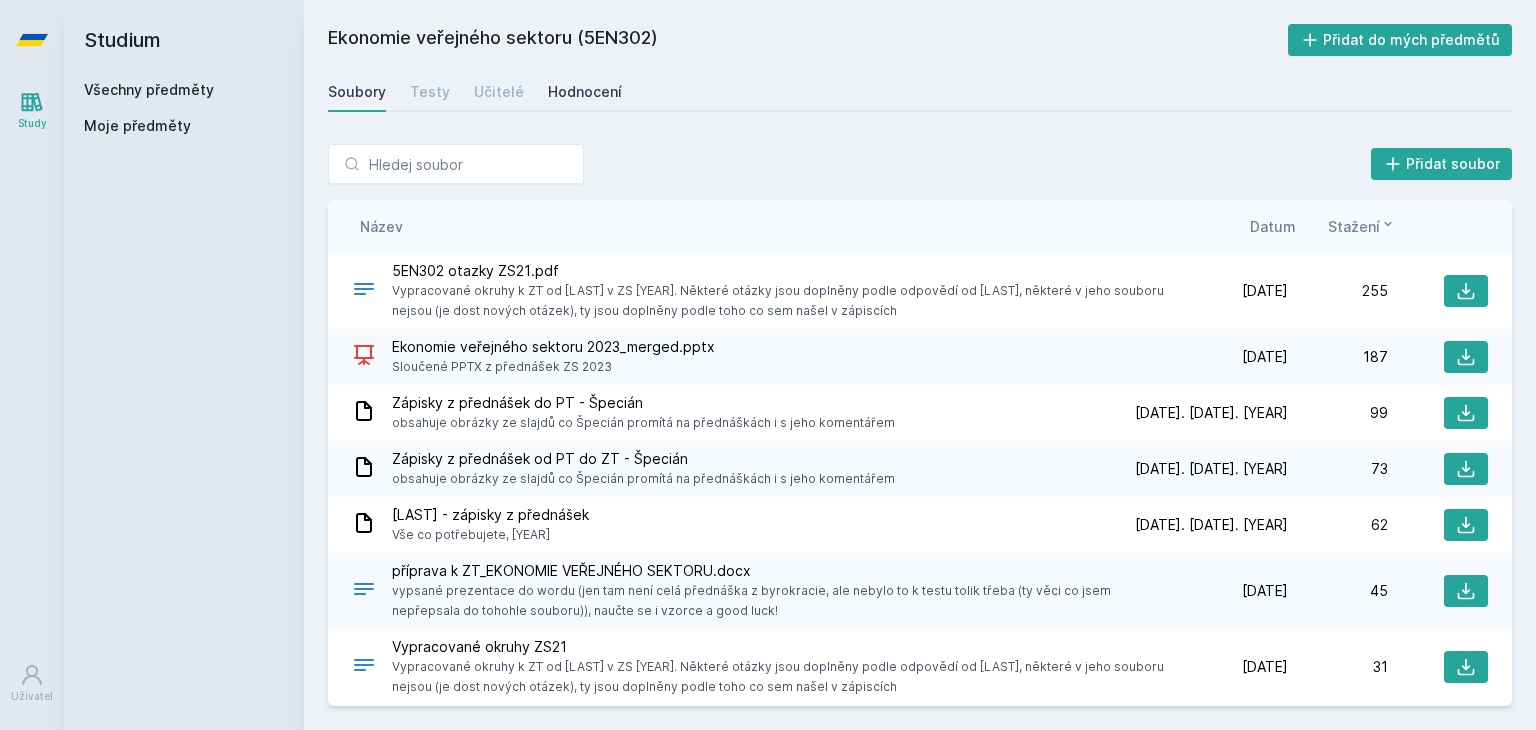drag, startPoint x: 596, startPoint y: 71, endPoint x: 588, endPoint y: 88, distance: 18.788294 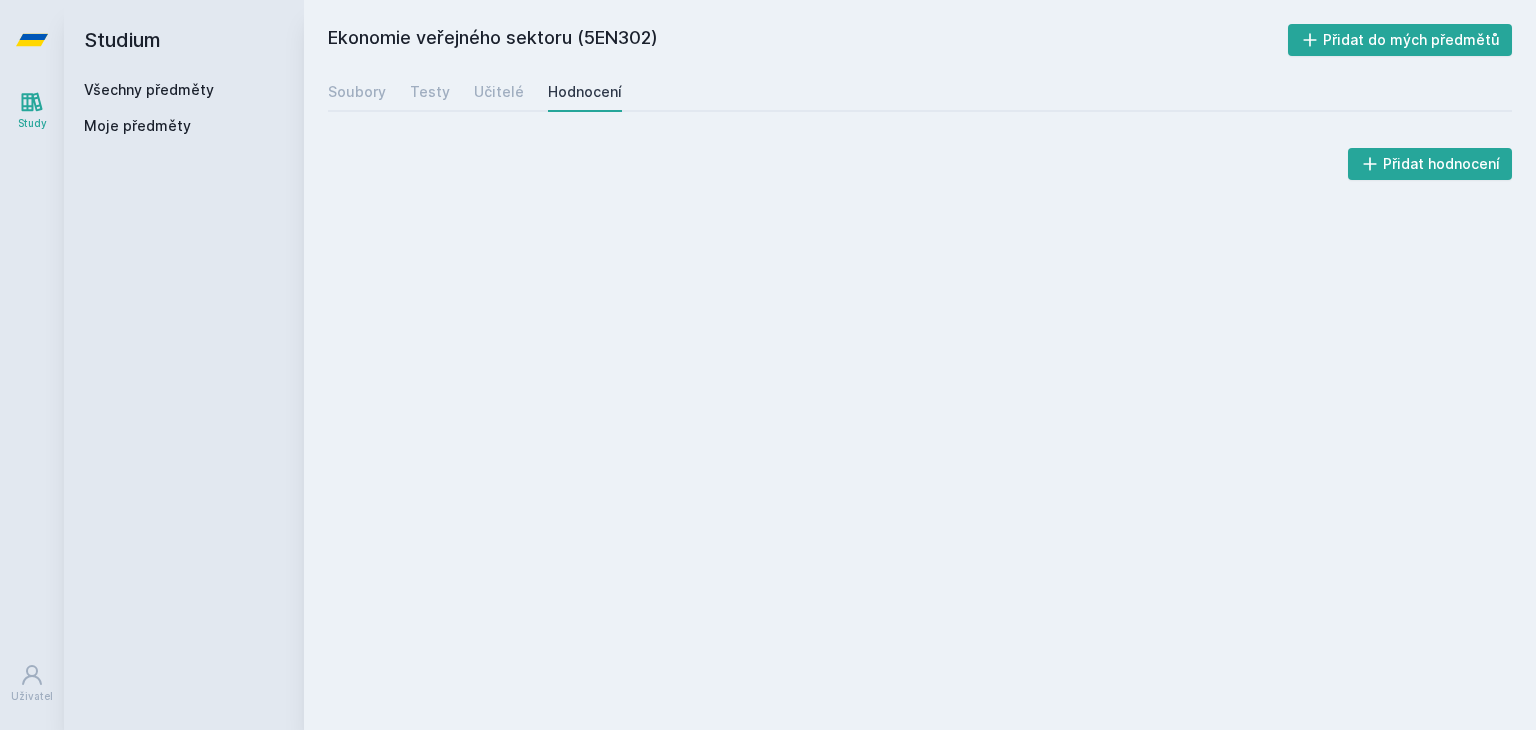 click on "Hodnocení" at bounding box center [585, 92] 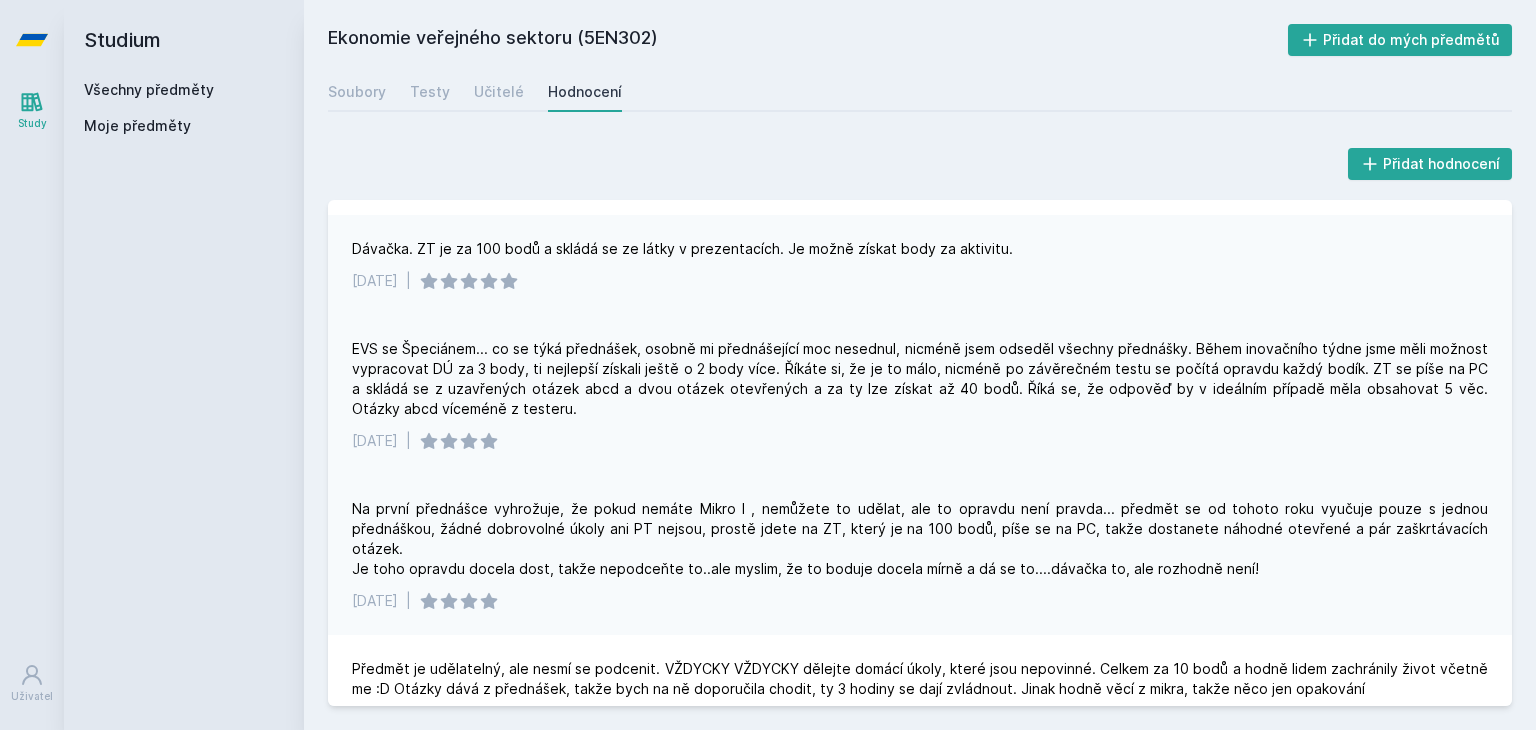 scroll, scrollTop: 500, scrollLeft: 0, axis: vertical 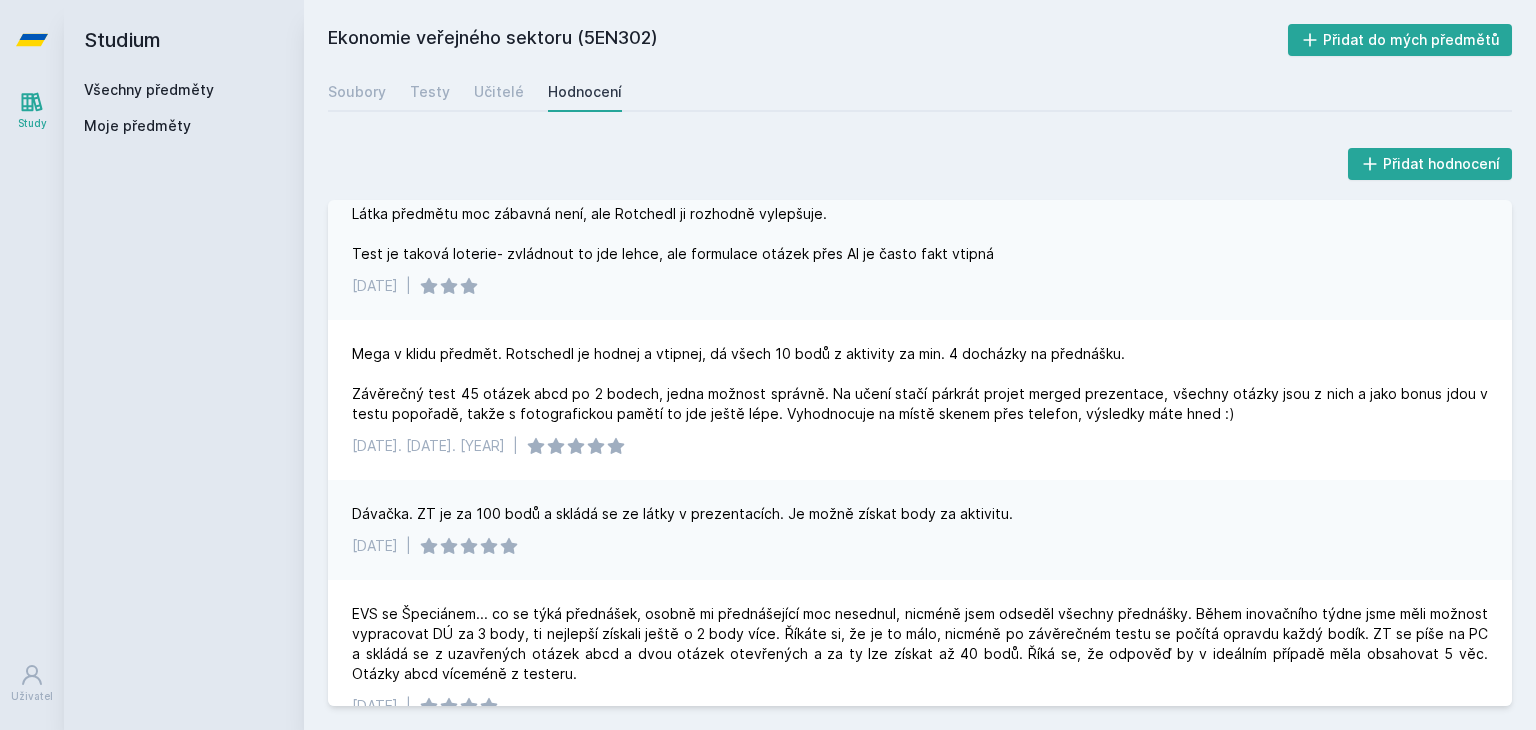 click on "Všechny předměty" at bounding box center [149, 89] 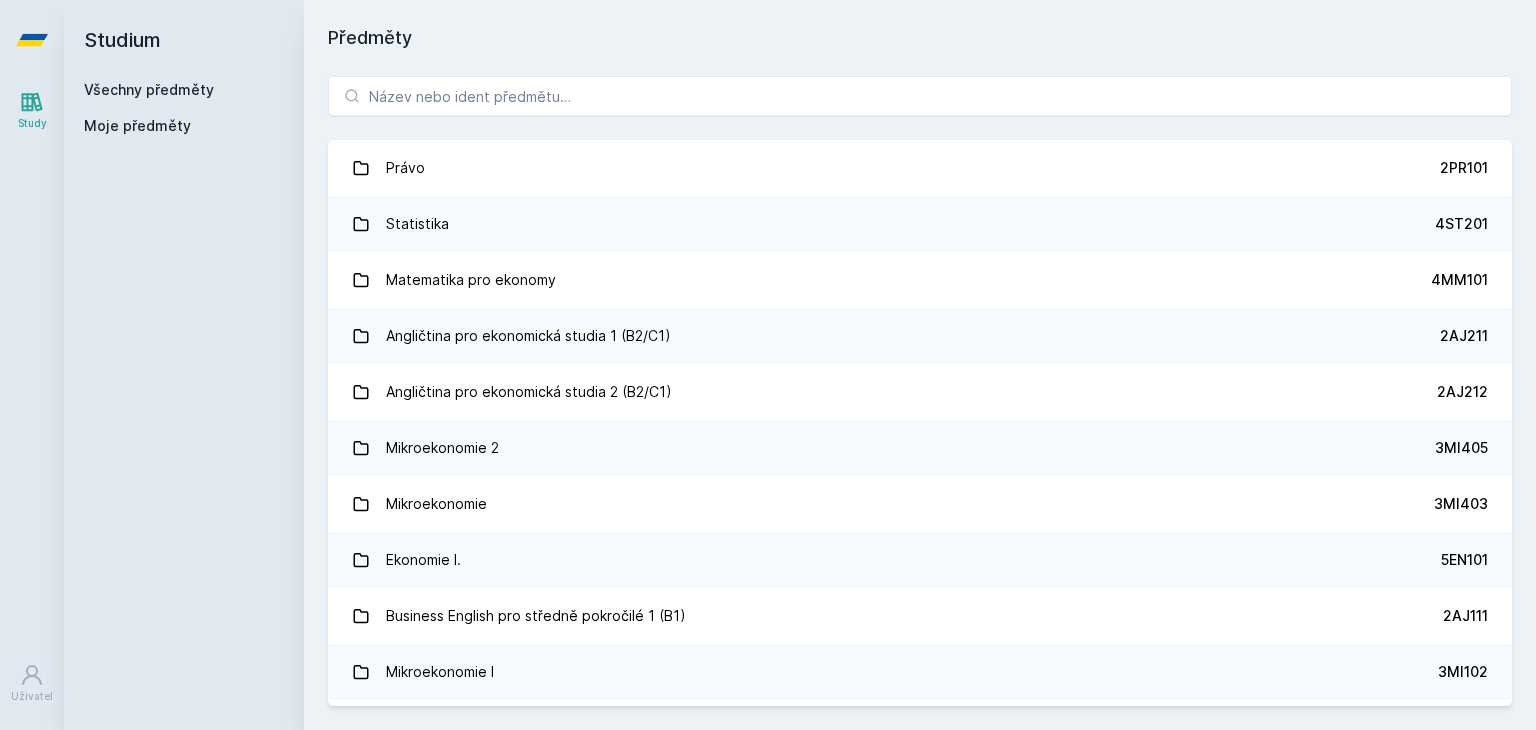 click on "Právo 2PR101 Statistika 4ST201 Matematika pro ekonomy 4MM101 Angličtina pro ekonomická studia 1 (B2/C1) 2AJ211 Angličtina pro ekonomická studia 2 (B2/C1) 2AJ212 Mikroekonomie 2 3MI405 Mikroekonomie 3MI403 Ekonomie I. 5EN101 Business English pro středně pokročilé 1 (B1) 2AJ111 Mikroekonomie I 3MI102 Hospodářské dějiny 5HD200 Mezinárodní ekonomie 2SE221 Manažerská informatika - efektivní komunikace a prezentace 22F200 Účetnictví I. 1FU201 Světová ekonomika 2SE202 Ekonomie II. 5EN411 Základy mikroekonomie 5EN102 Management 3MA101 Regionální trhy v globální perspektivě 2SE440 Informatika 4SA101 Mezinárodní management 2OP401 Databáze 4IT218 Matematika pro ekonomy (Matematika A) 55F100 Diplomový seminář 22F501 Retail Marketing 2OP302 Finanční teorie, politika a instituce 11F201 Informační a komunikační technologie 4IZ110 Posilování TVSPOS 3PO401" at bounding box center [920, 391] 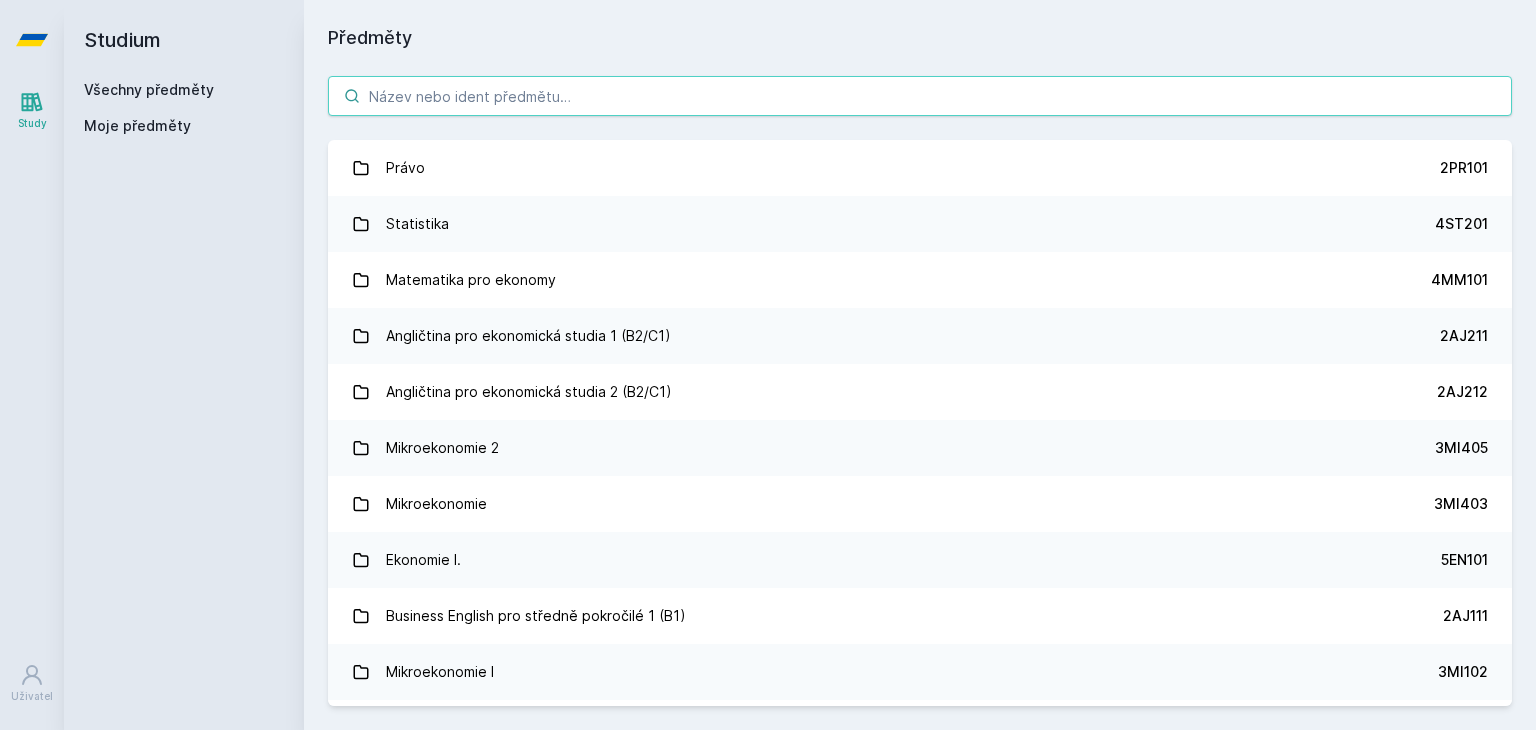 click at bounding box center [920, 96] 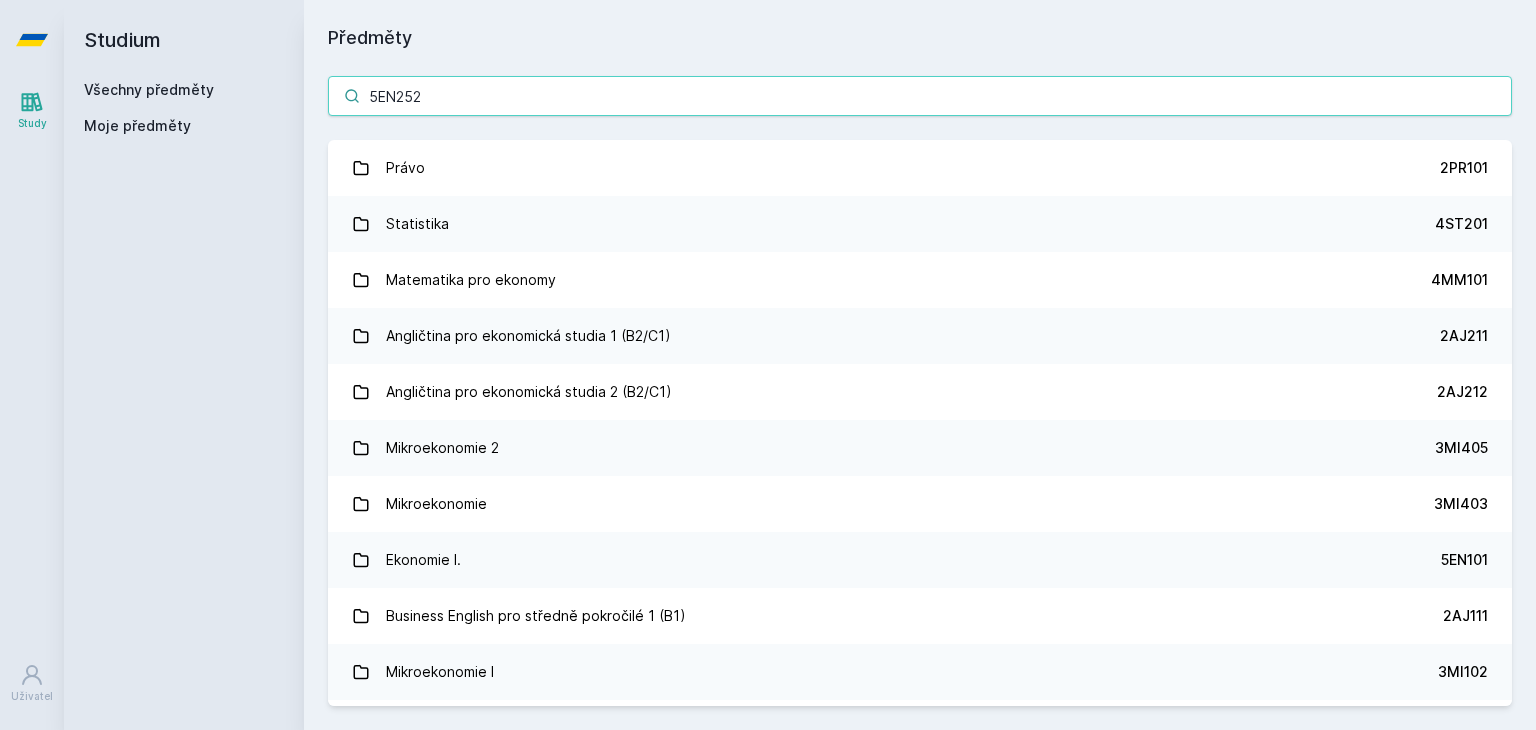 type on "5EN252" 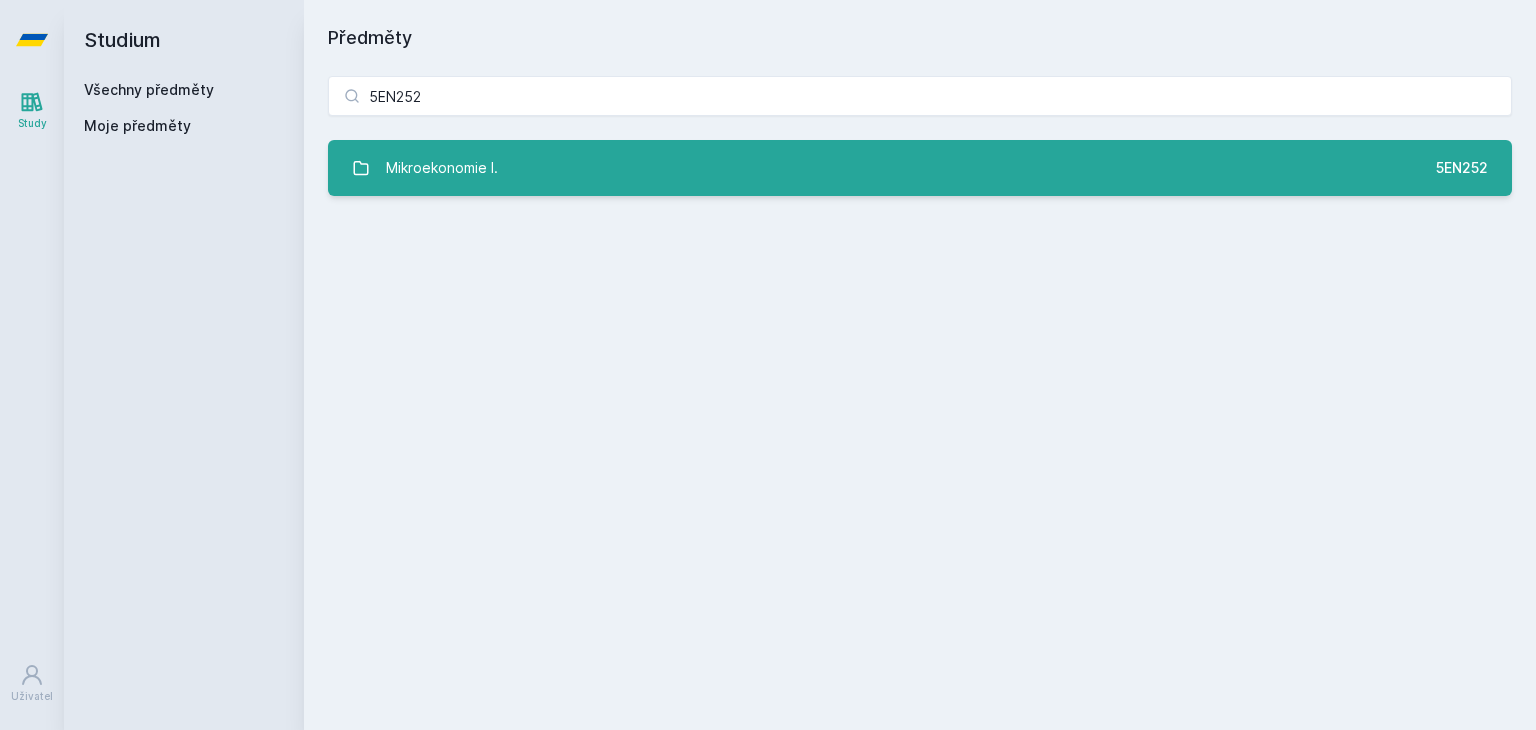 click on "Mikroekonomie I." at bounding box center [442, 168] 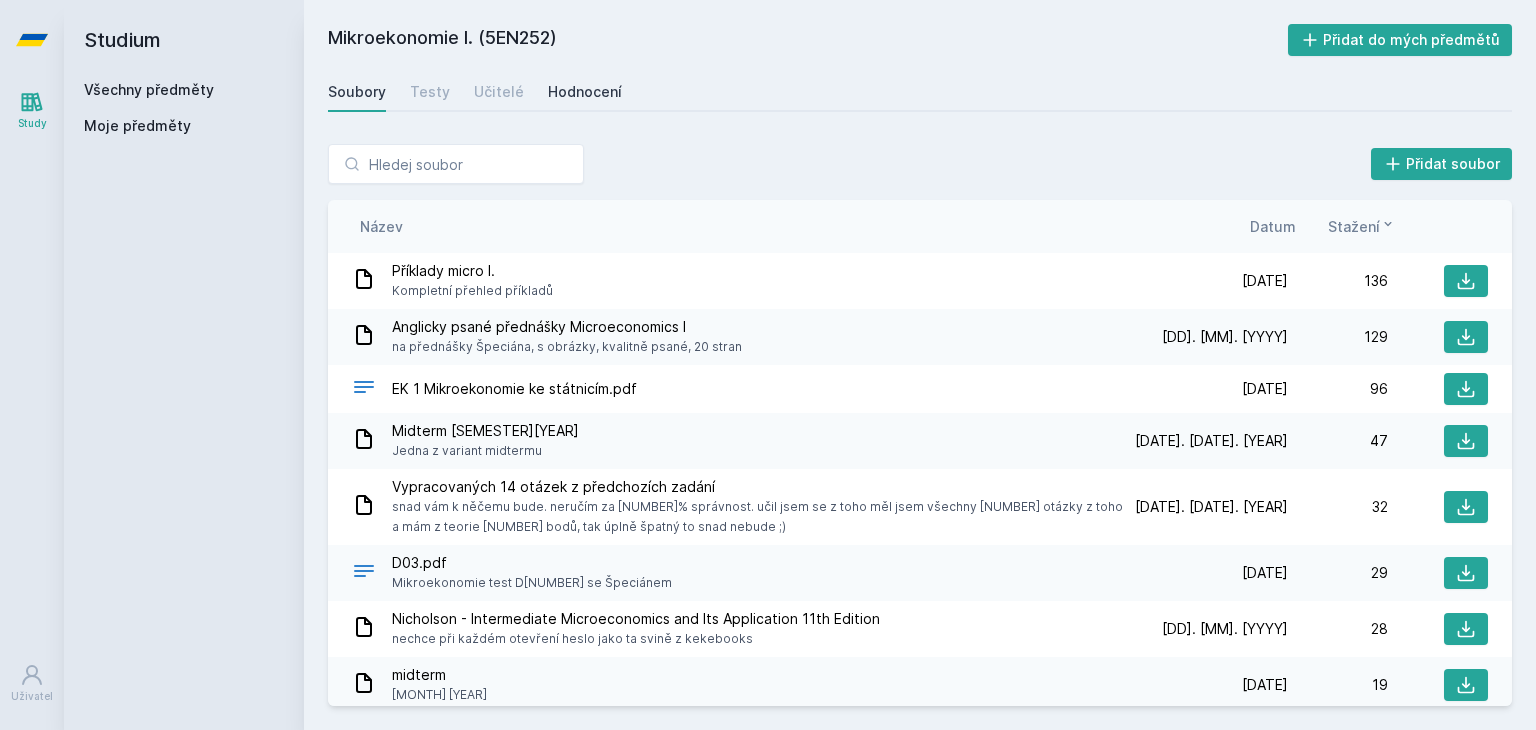 click on "Hodnocení" at bounding box center (585, 92) 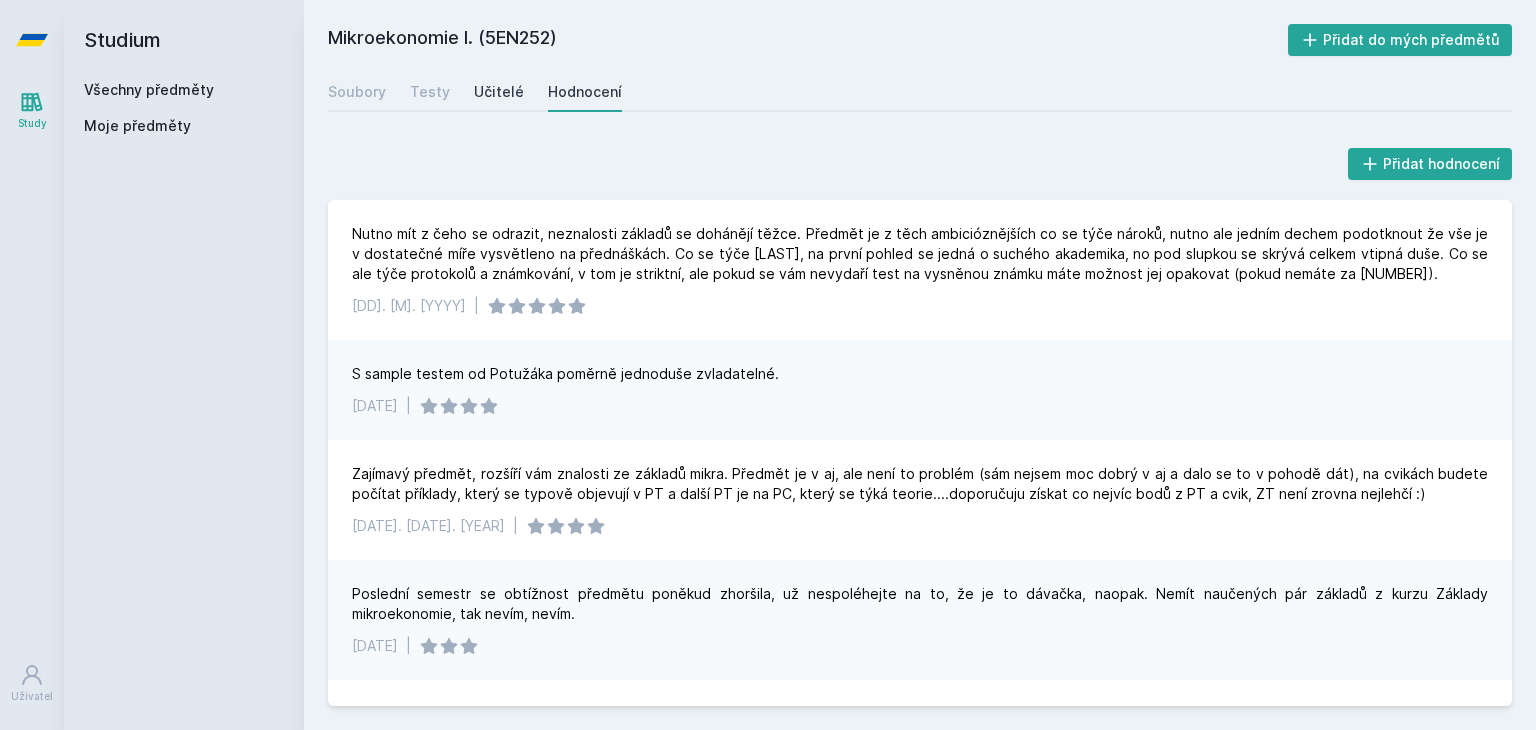 click on "Učitelé" at bounding box center [499, 92] 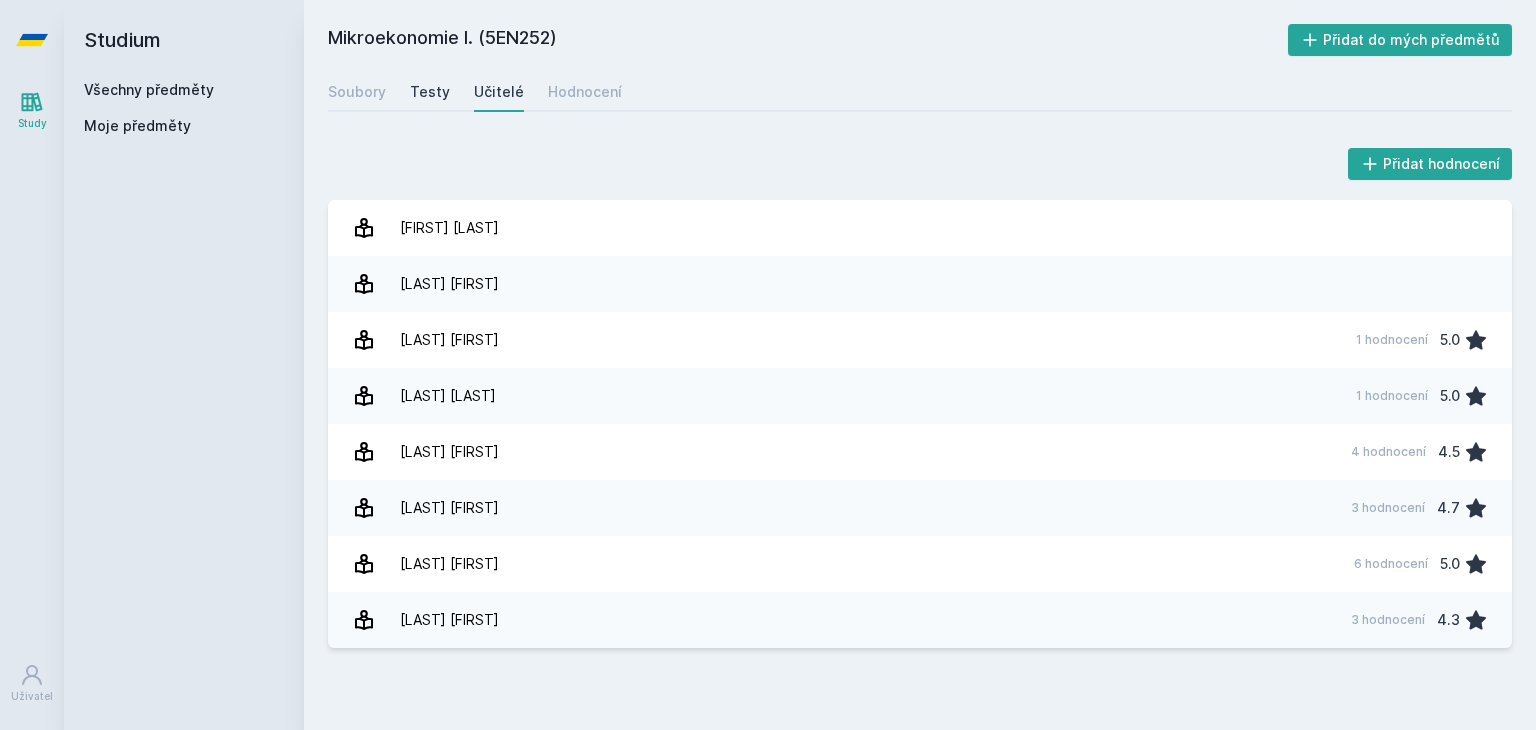 click on "Testy" at bounding box center (430, 92) 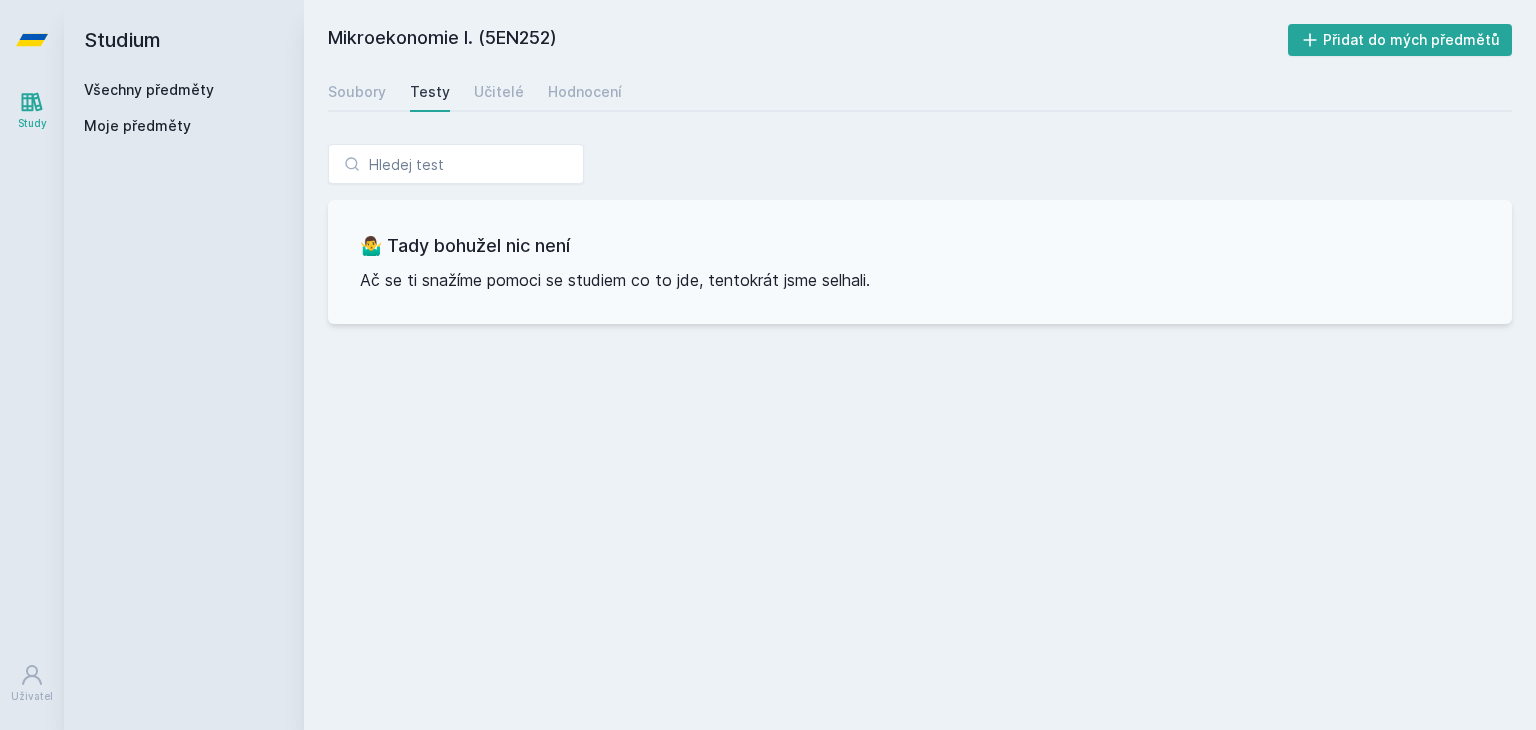 click on "Mikroekonomie I. (5EN252)
Přidat do mých předmětů
Soubory
Testy
Učitelé
Hodnocení
🤷‍♂️ Tady bohužel nic není
Ač se ti snažíme pomoci se studiem co to jde, tentokrát jsme selhali." at bounding box center [920, 365] 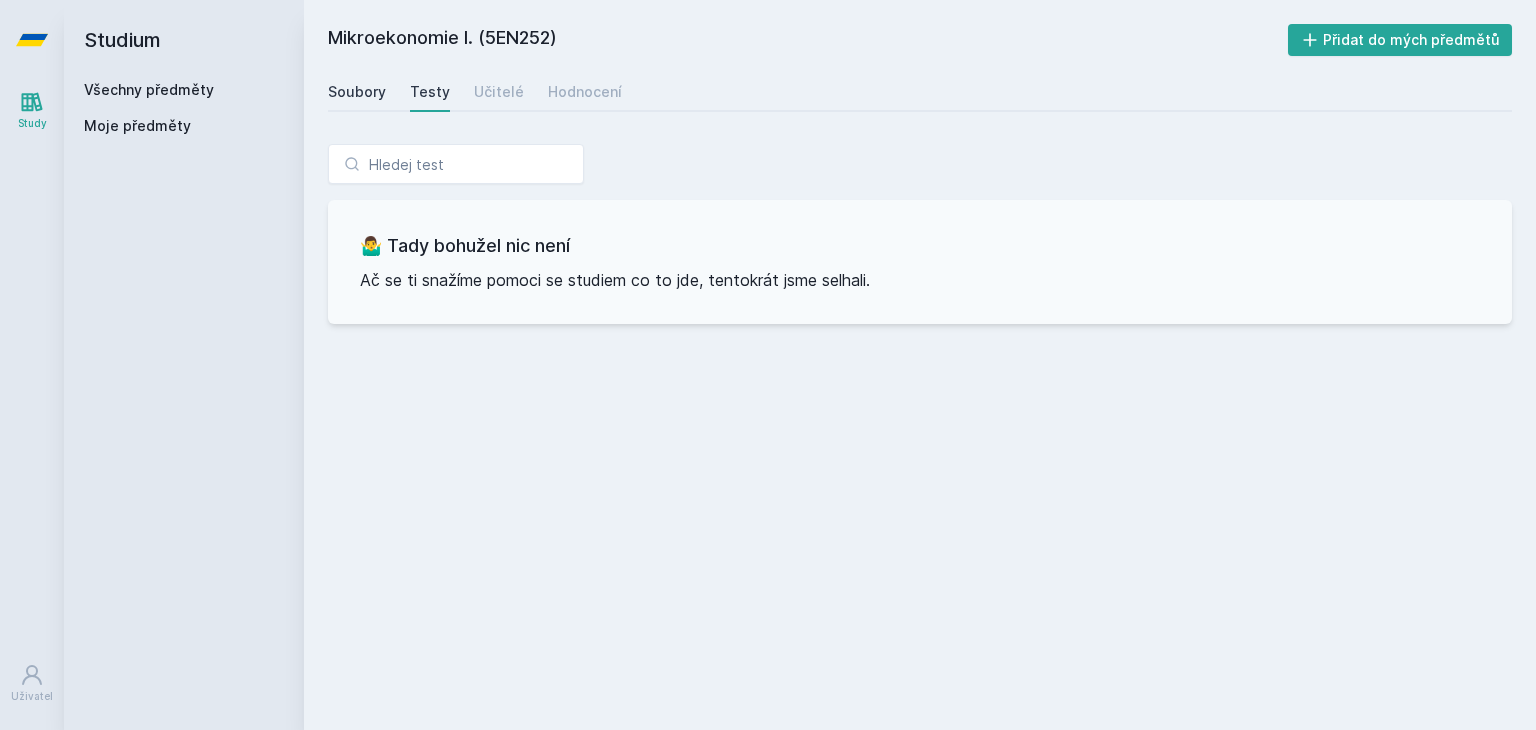 click on "Soubory" at bounding box center (357, 92) 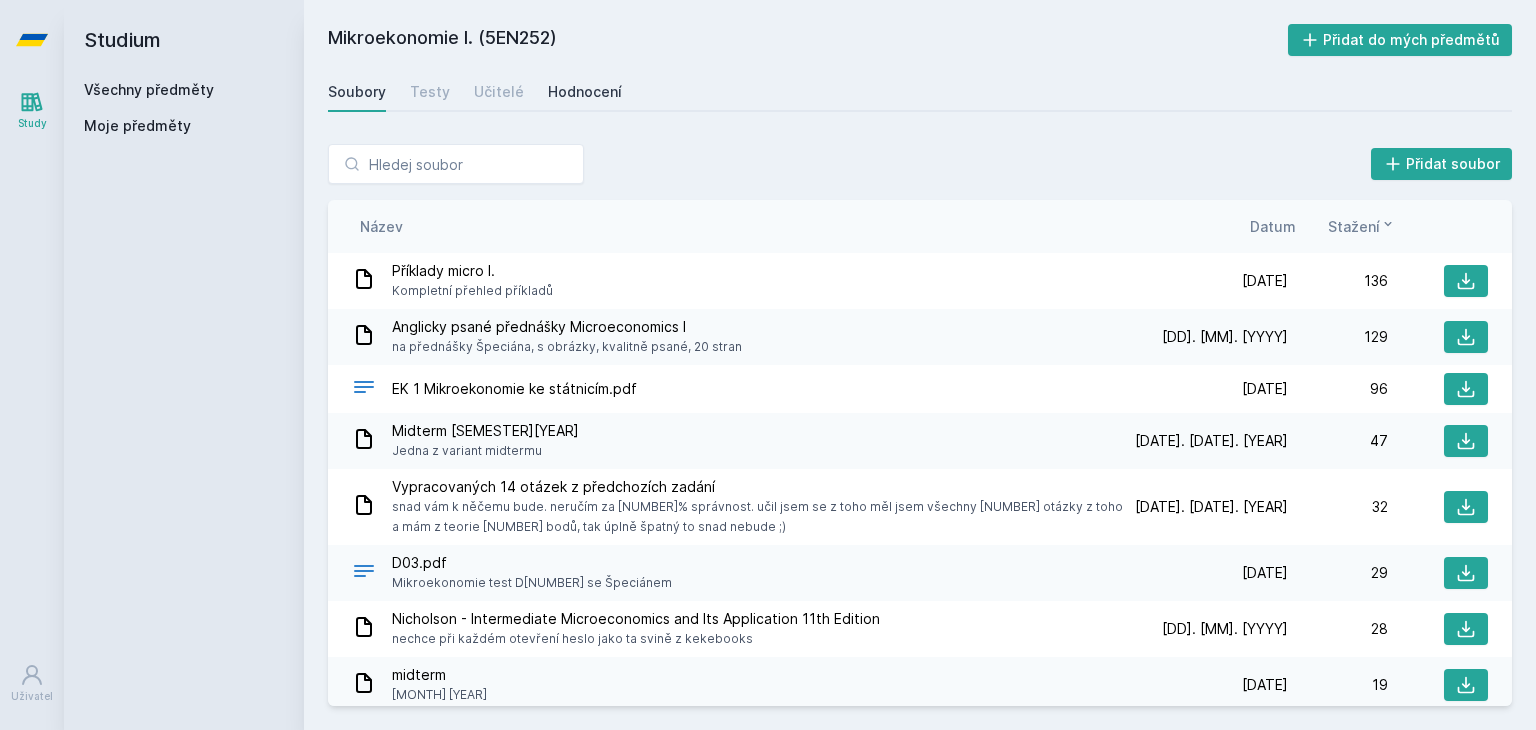 click on "Hodnocení" at bounding box center (585, 92) 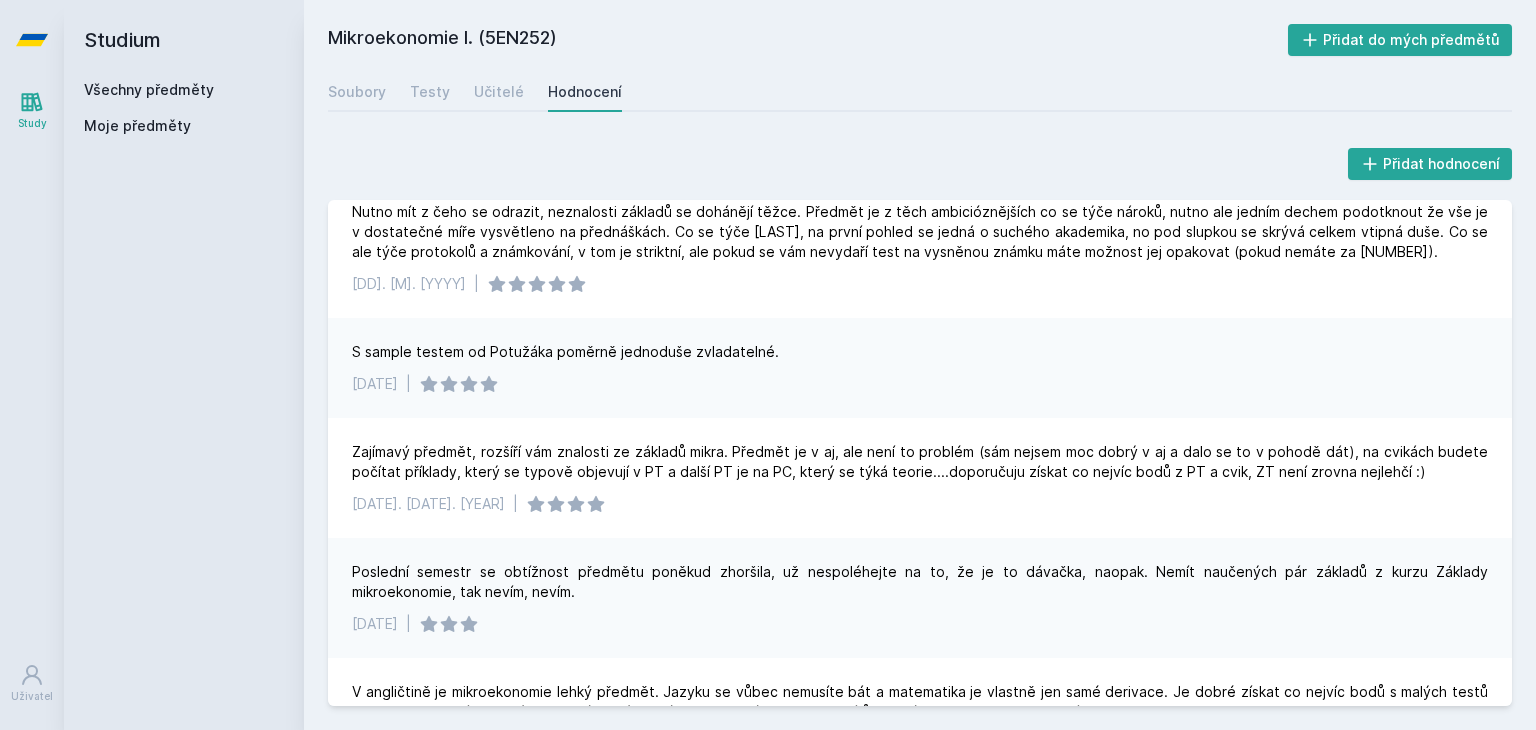 scroll, scrollTop: 0, scrollLeft: 0, axis: both 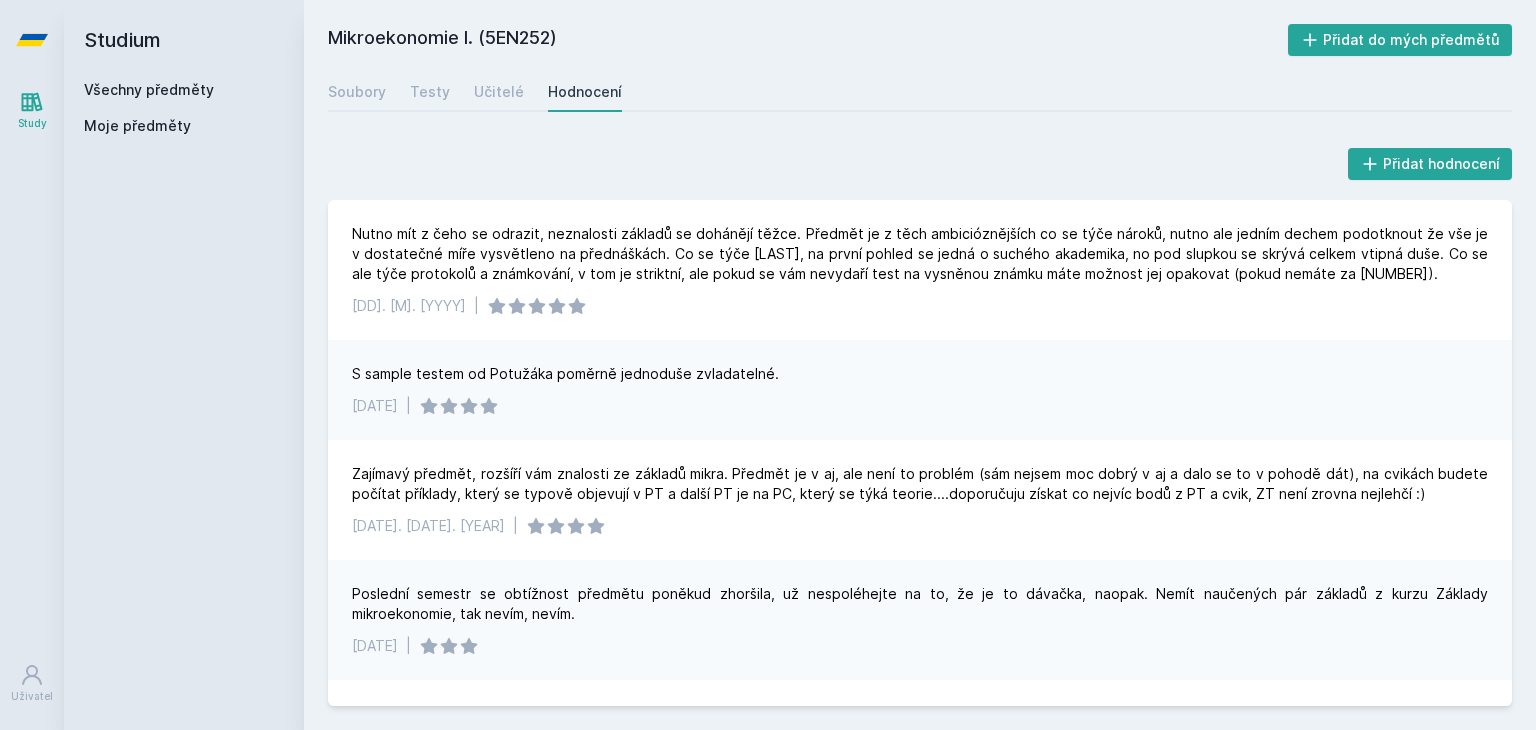 click on "Všechny předměty   Moje předměty" at bounding box center (184, 112) 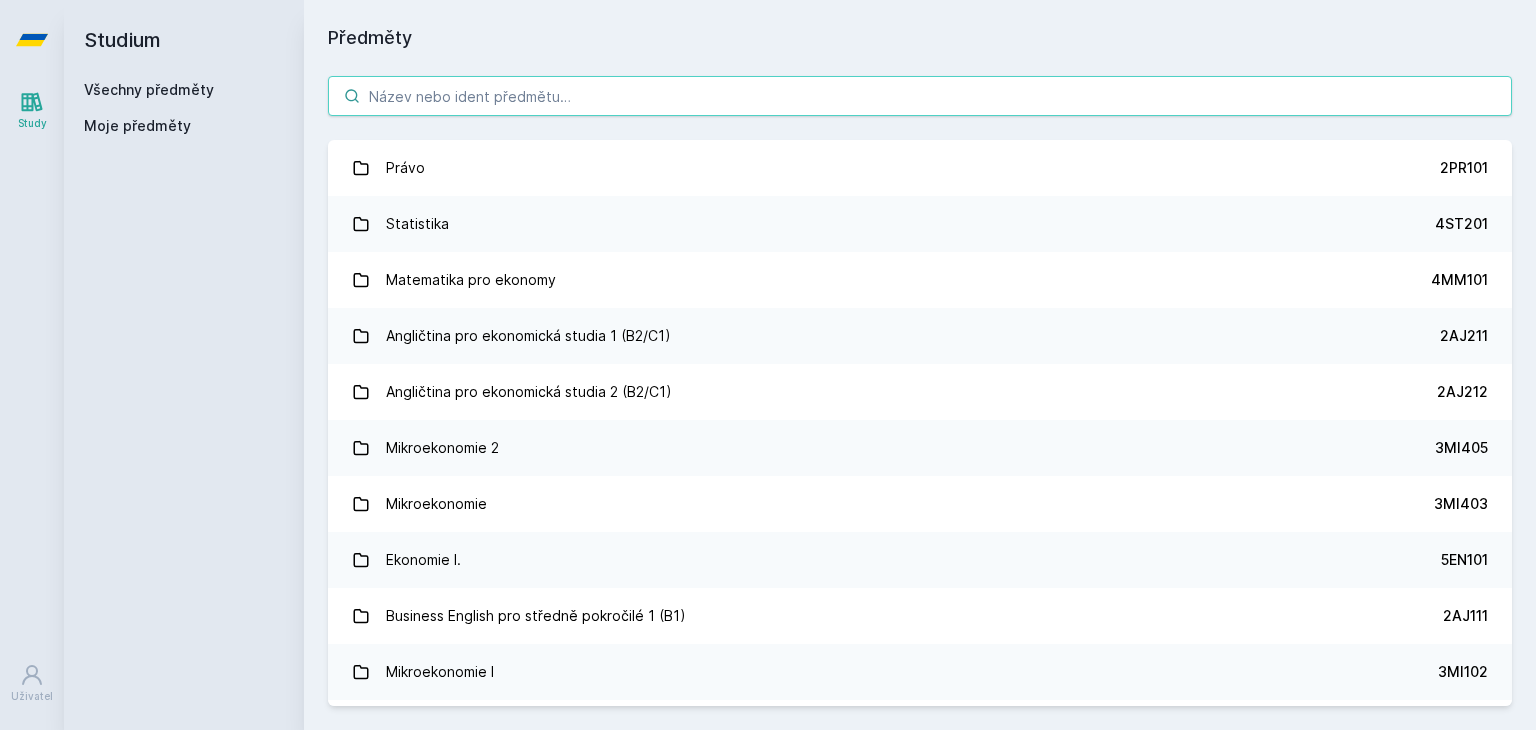 click at bounding box center [920, 96] 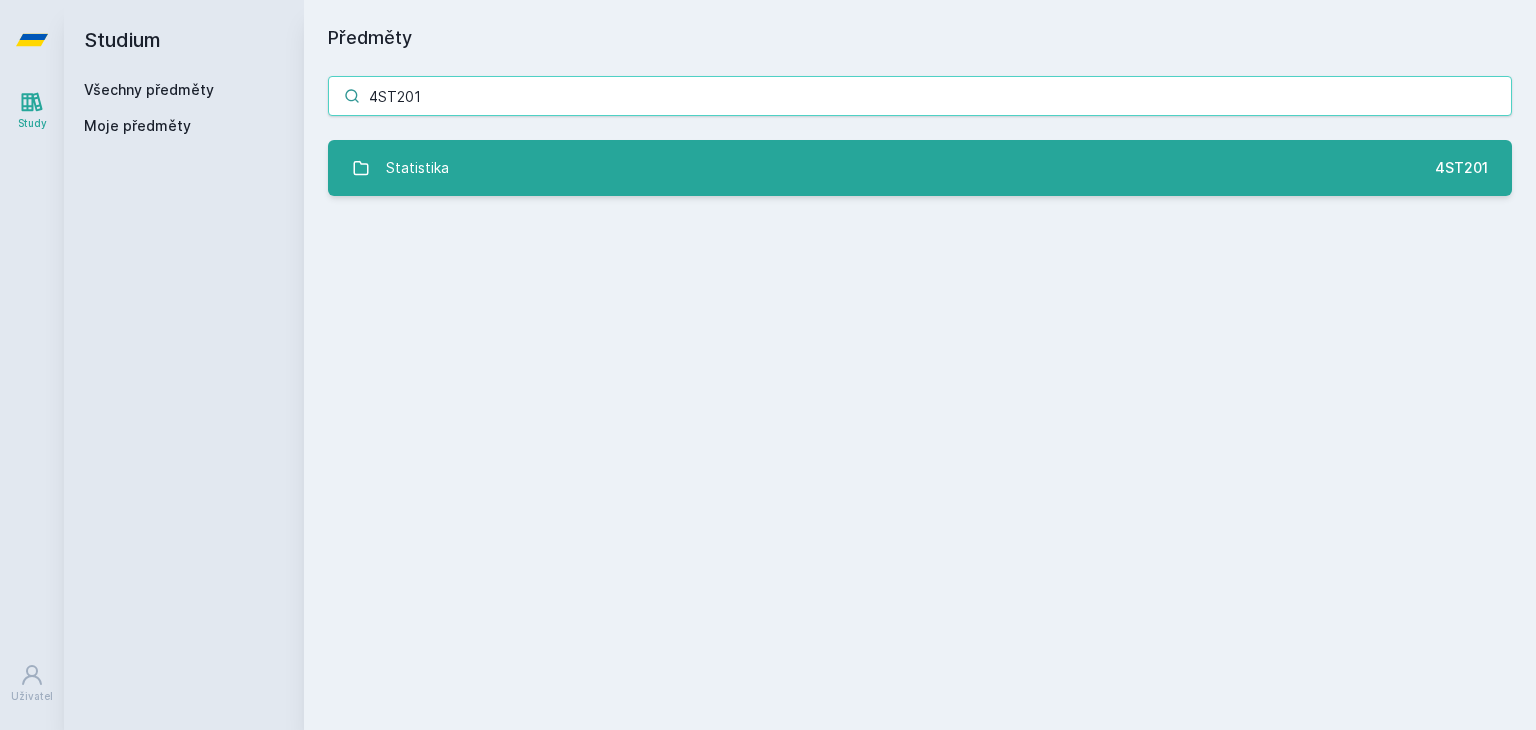 type on "4ST201" 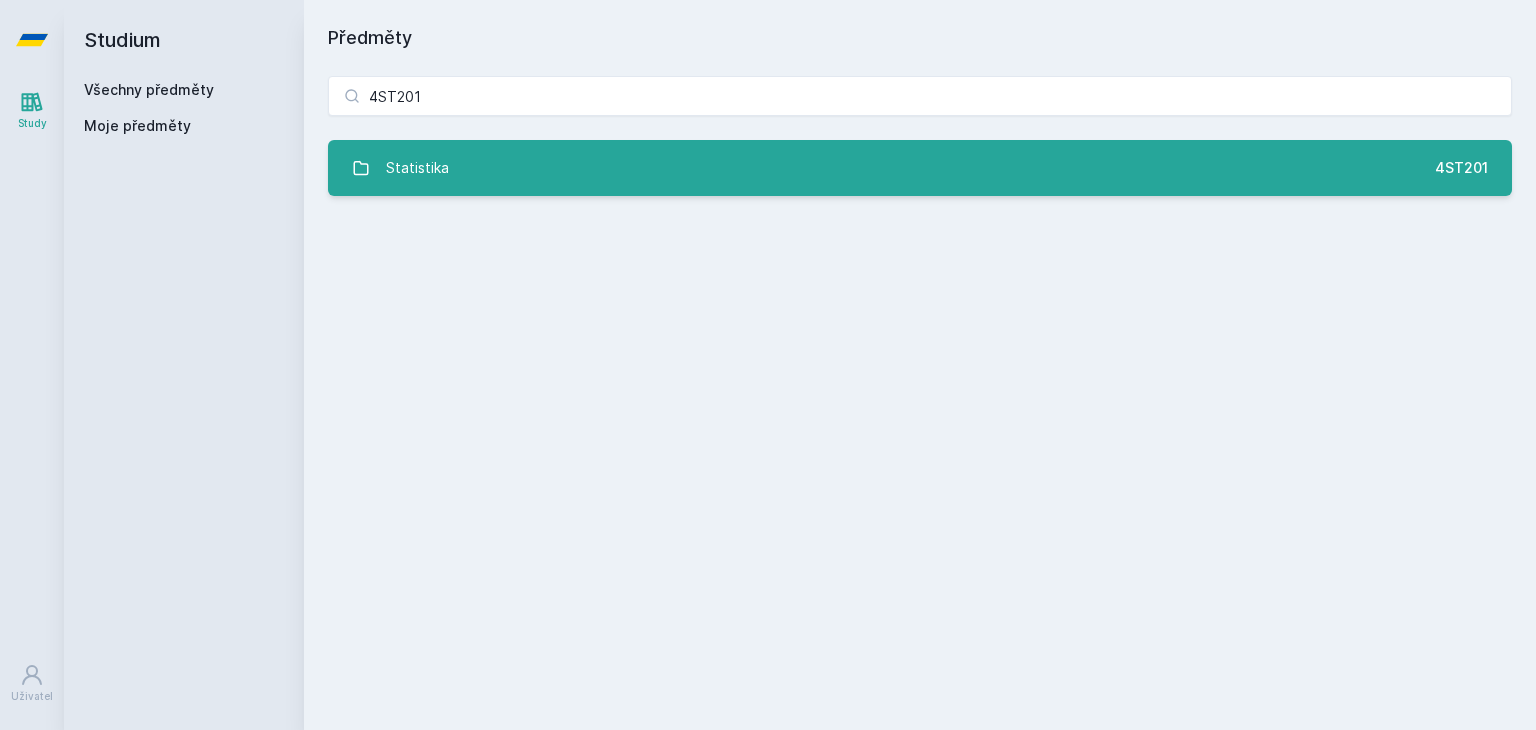 click on "Statistika   4ST201" at bounding box center (920, 168) 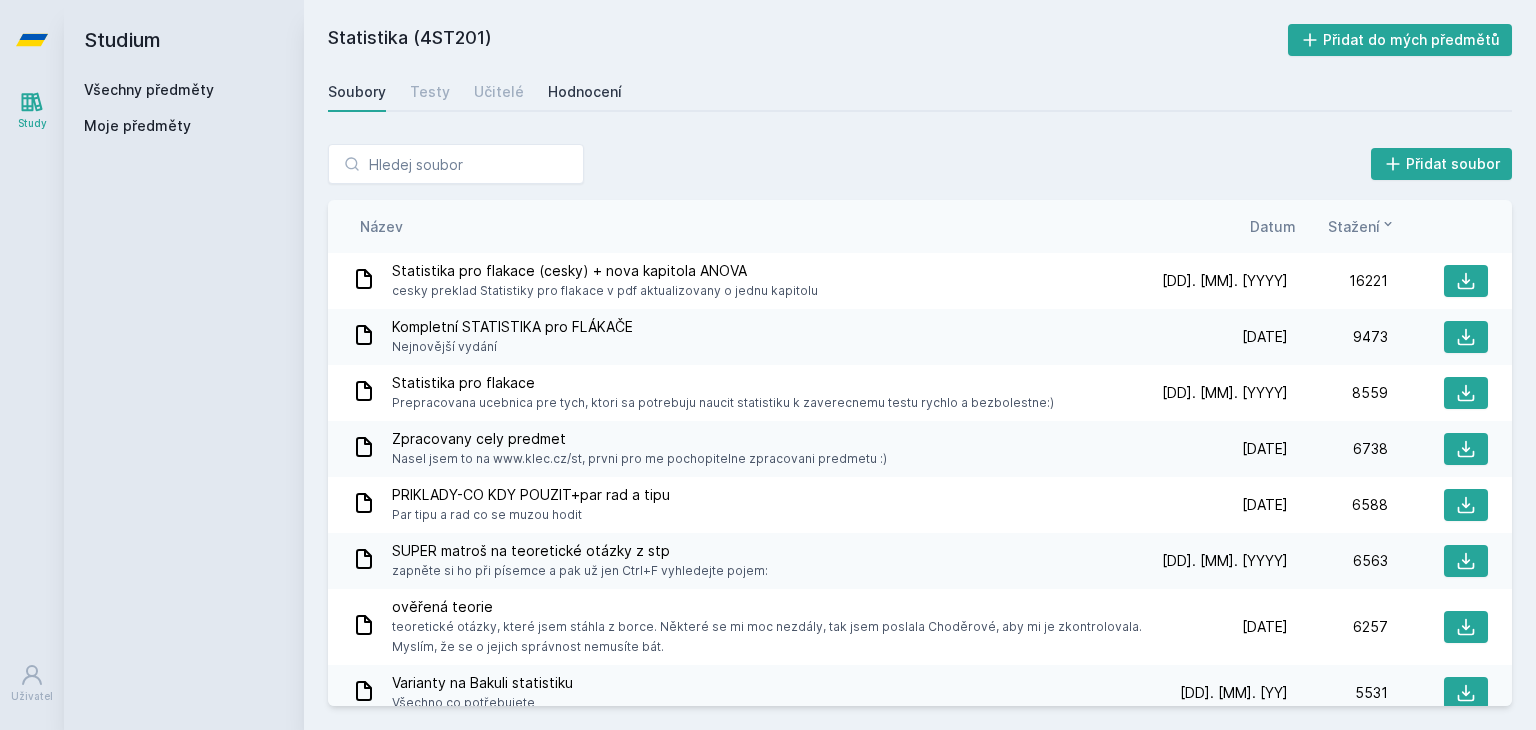 click on "Hodnocení" at bounding box center (585, 92) 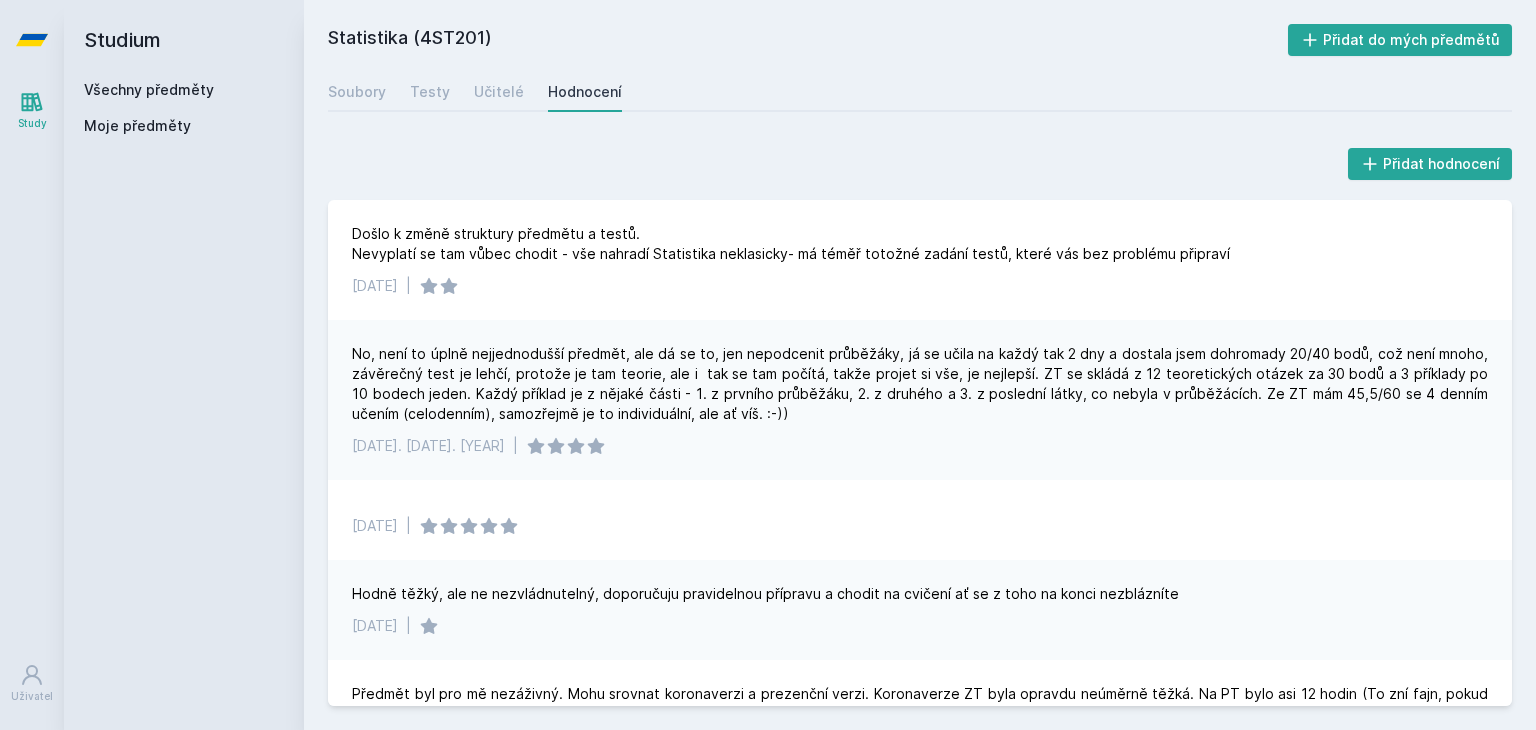 click on "Soubory
Testy
Učitelé
Hodnocení" at bounding box center [920, 92] 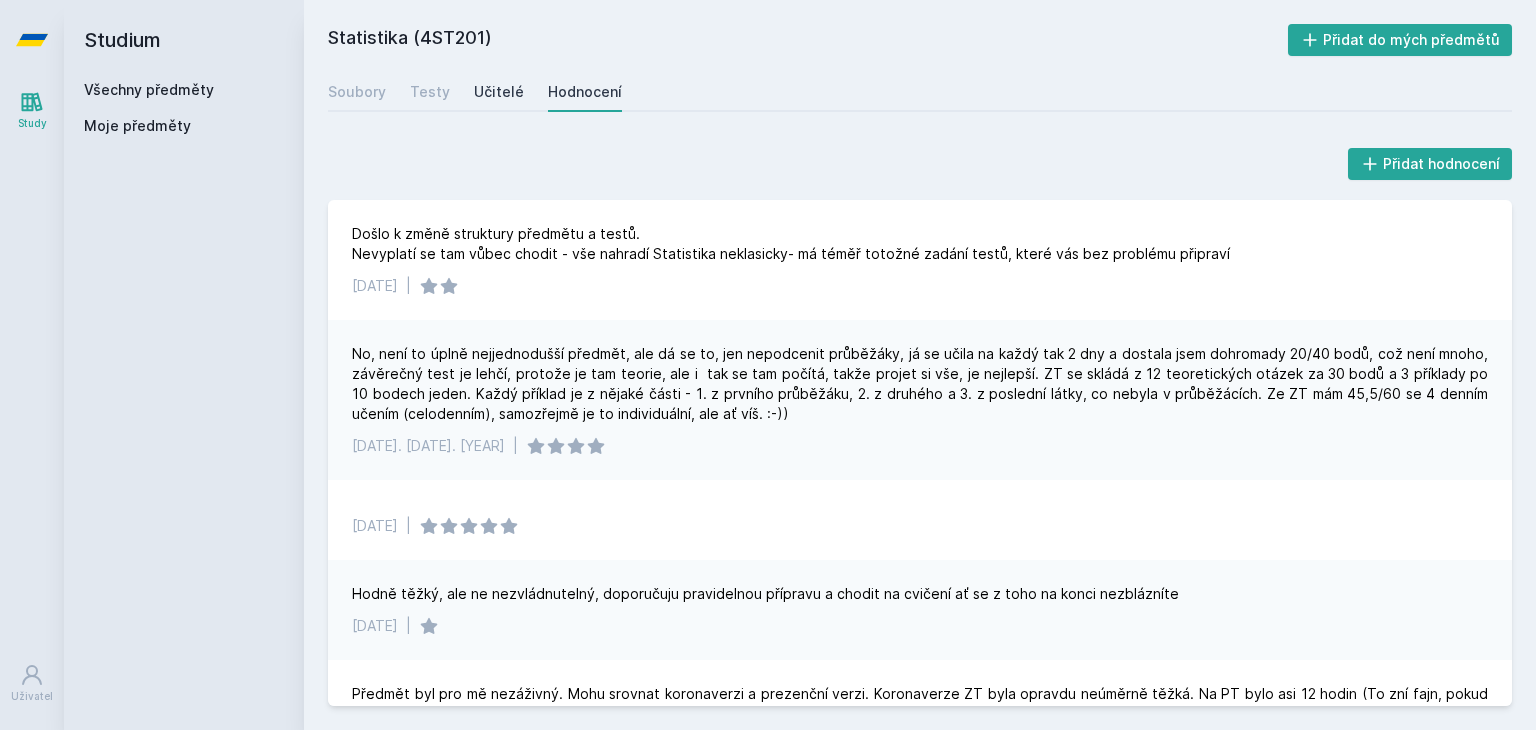 click on "Učitelé" at bounding box center [499, 92] 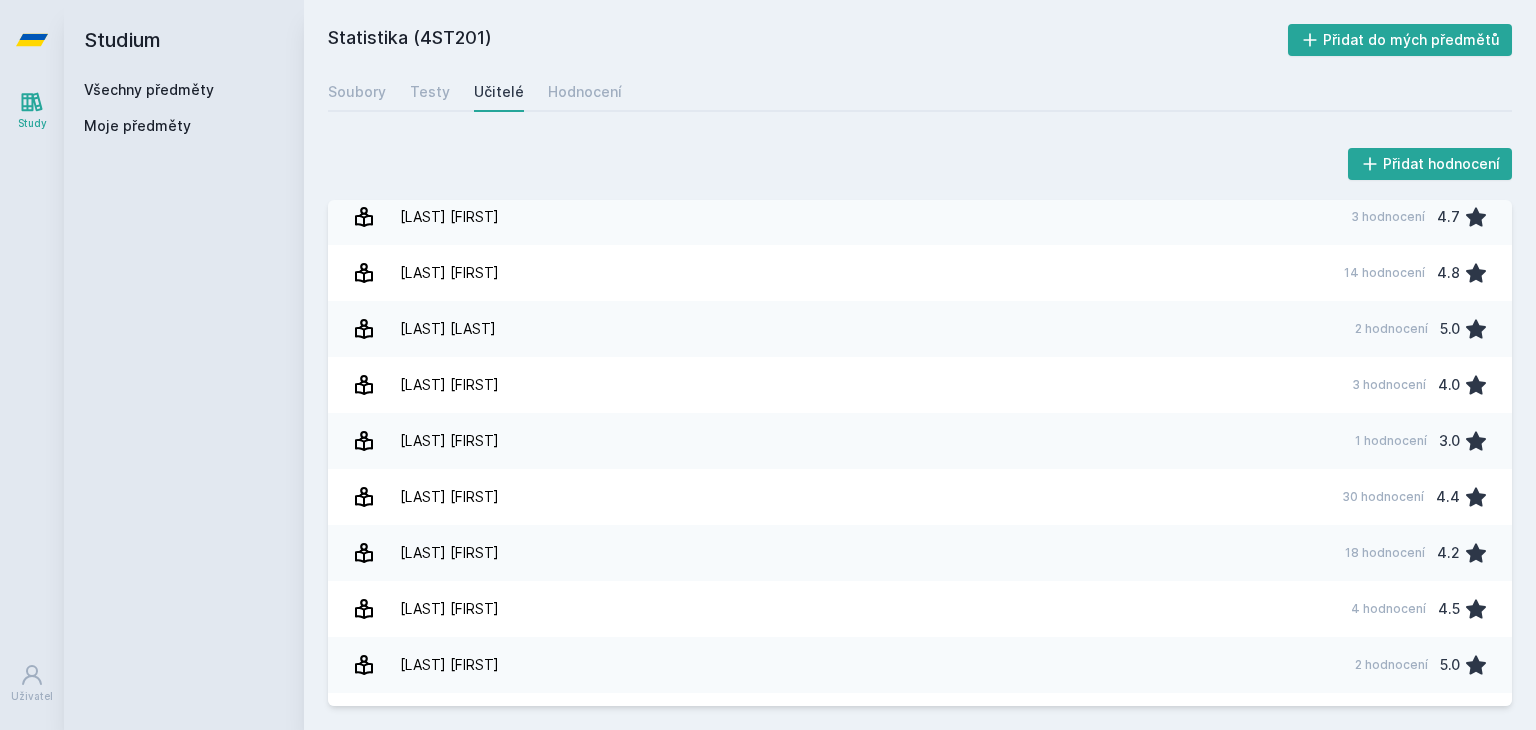 scroll, scrollTop: 1400, scrollLeft: 0, axis: vertical 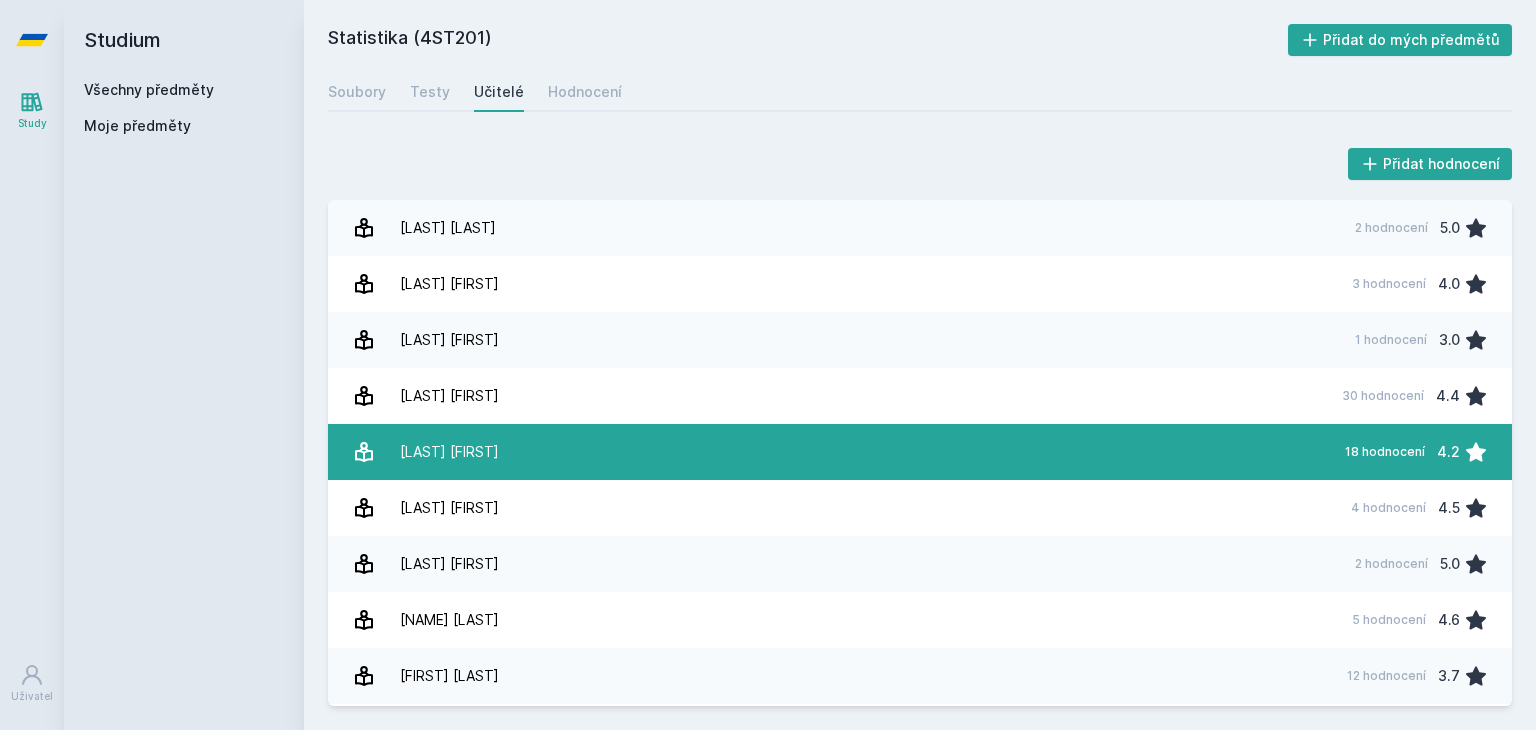 click on "[LAST] [FIRST]
18 hodnocení
[RATING]" at bounding box center (920, 452) 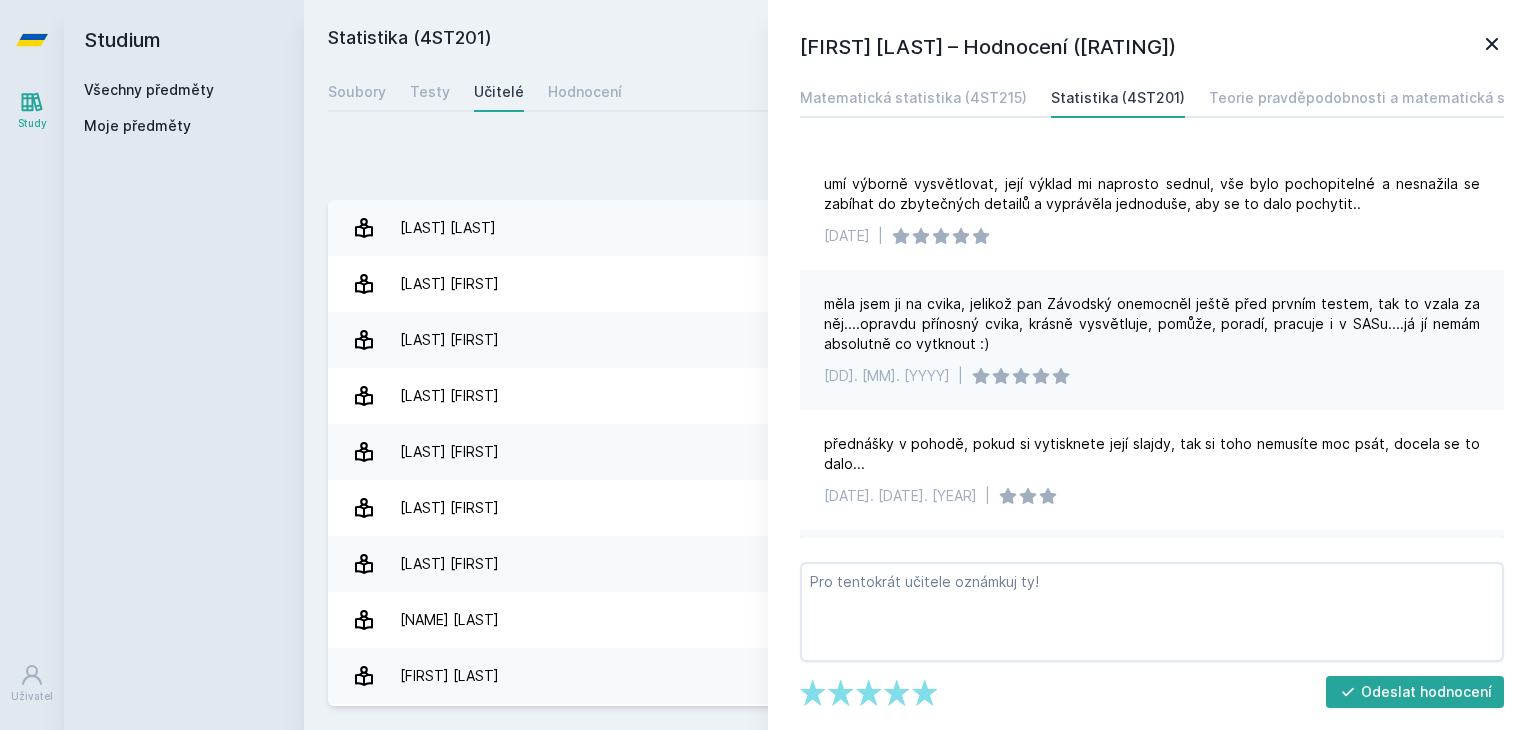 scroll, scrollTop: 0, scrollLeft: 0, axis: both 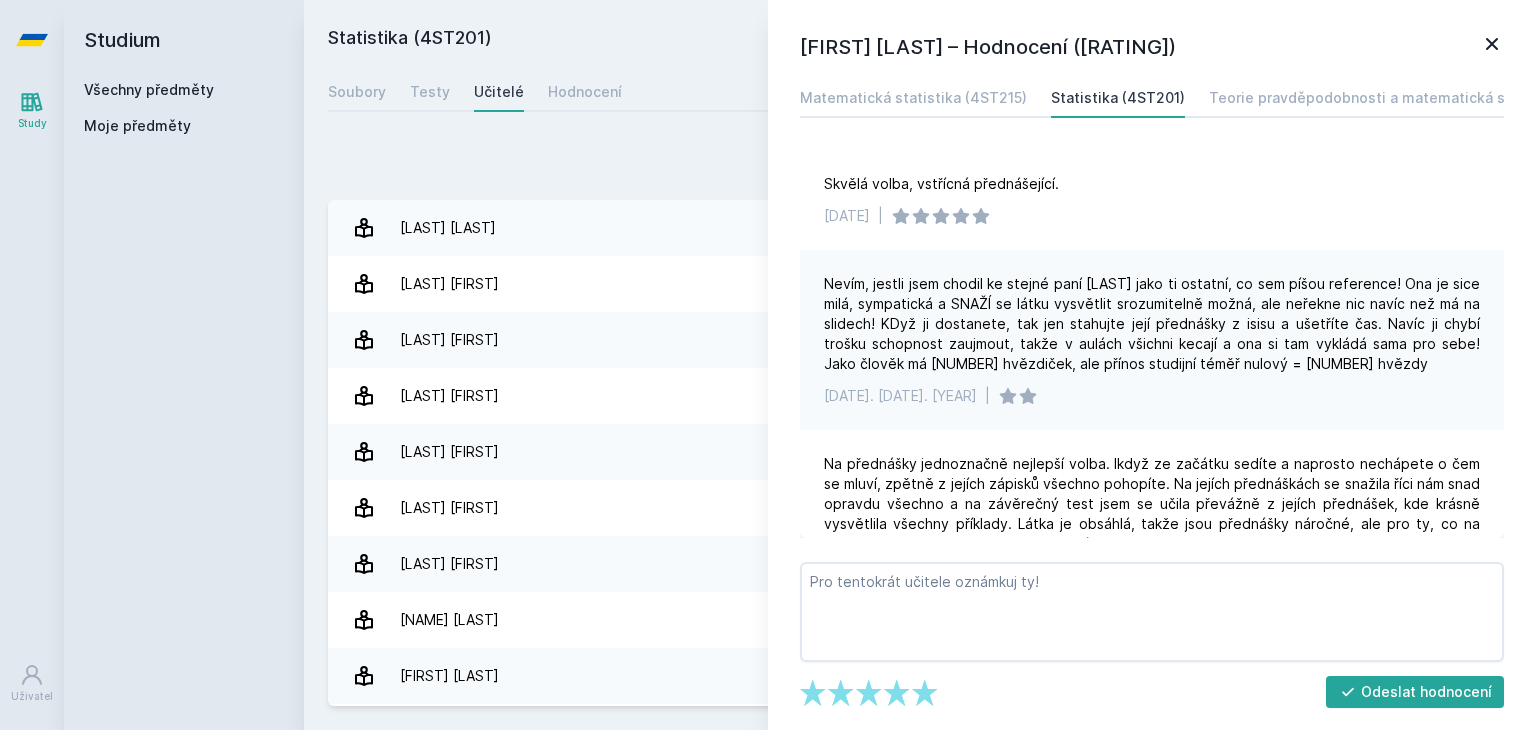 click on "Přidat hodnocení" at bounding box center (920, 164) 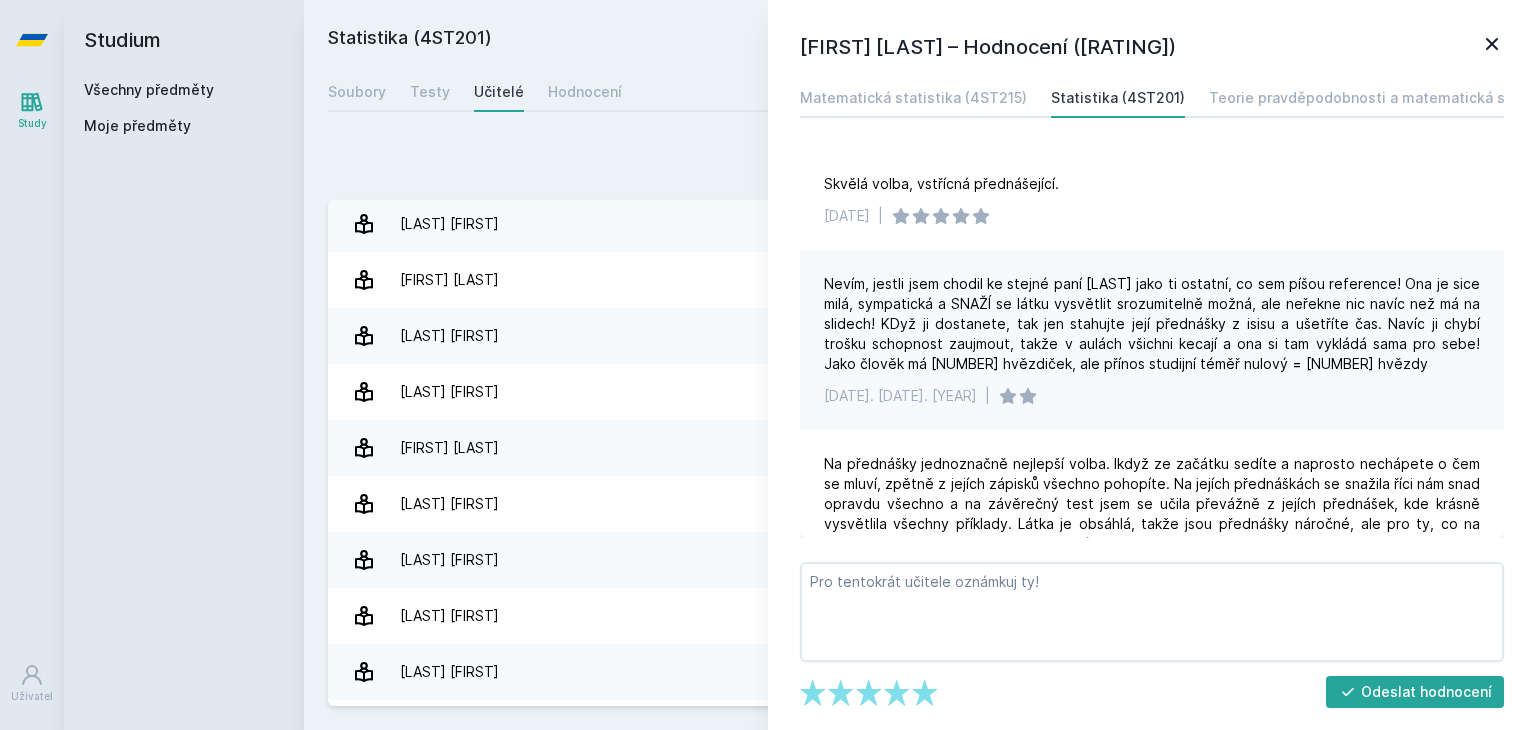 scroll, scrollTop: 2200, scrollLeft: 0, axis: vertical 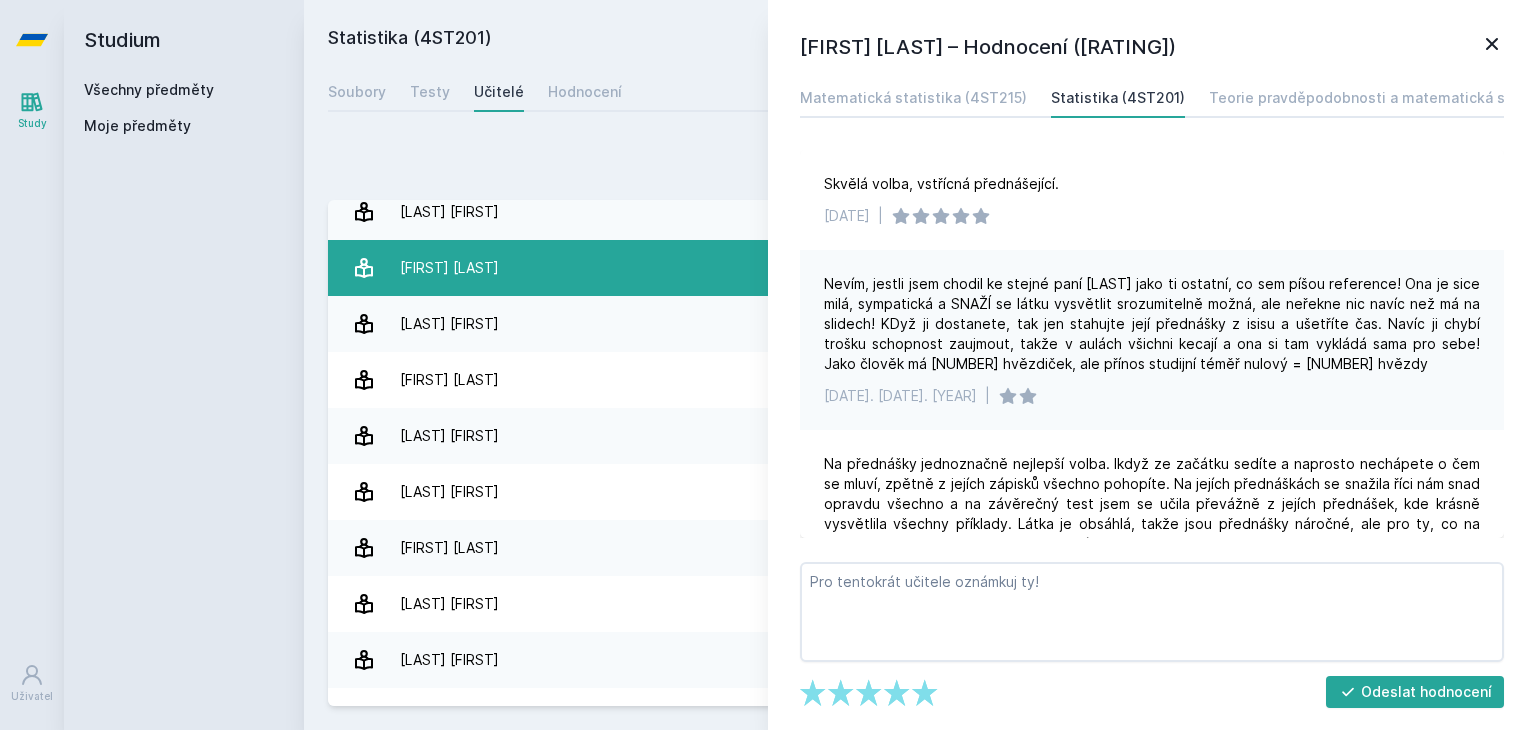click on "[LAST] [FIRST]
9 hodnocení
[RATING]" at bounding box center [920, 268] 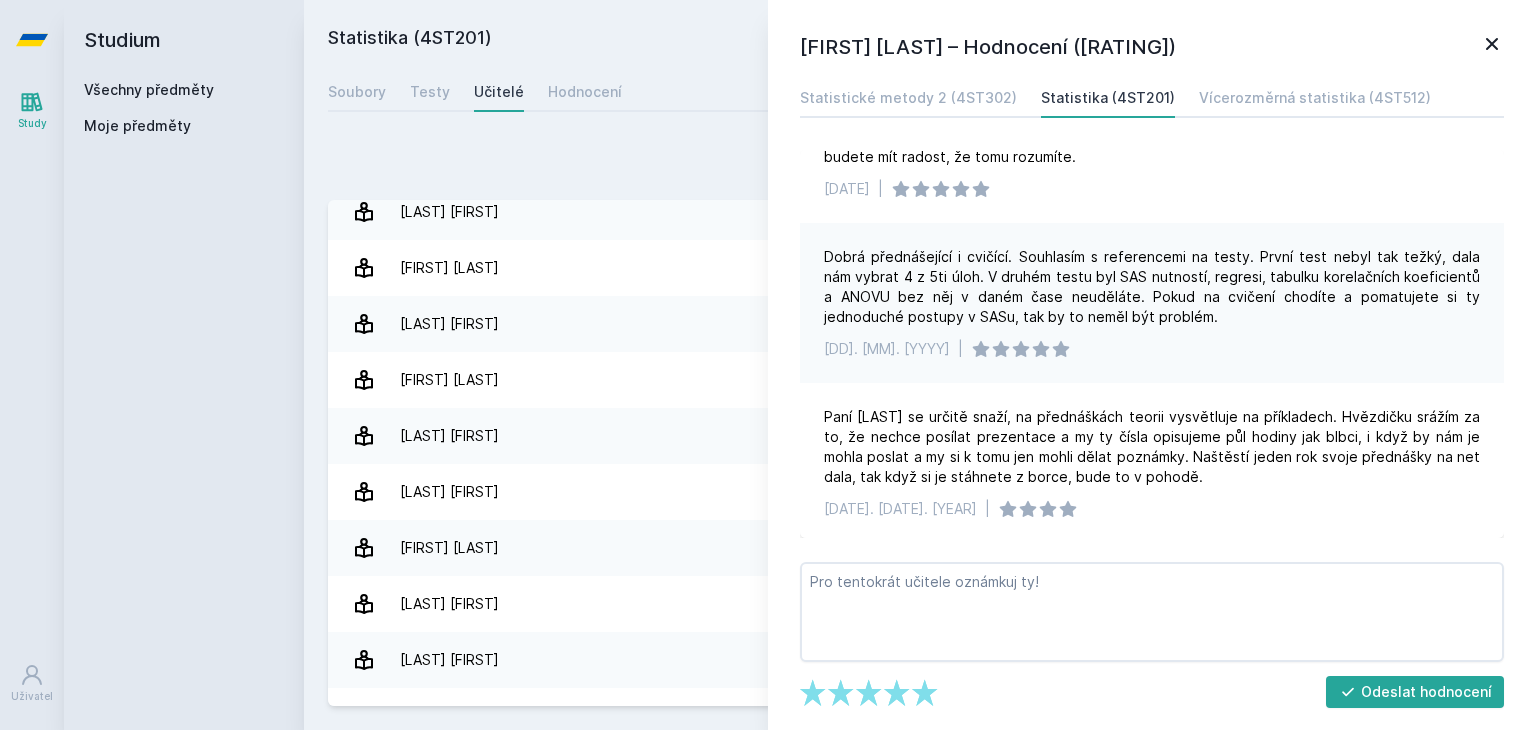 scroll, scrollTop: 0, scrollLeft: 0, axis: both 